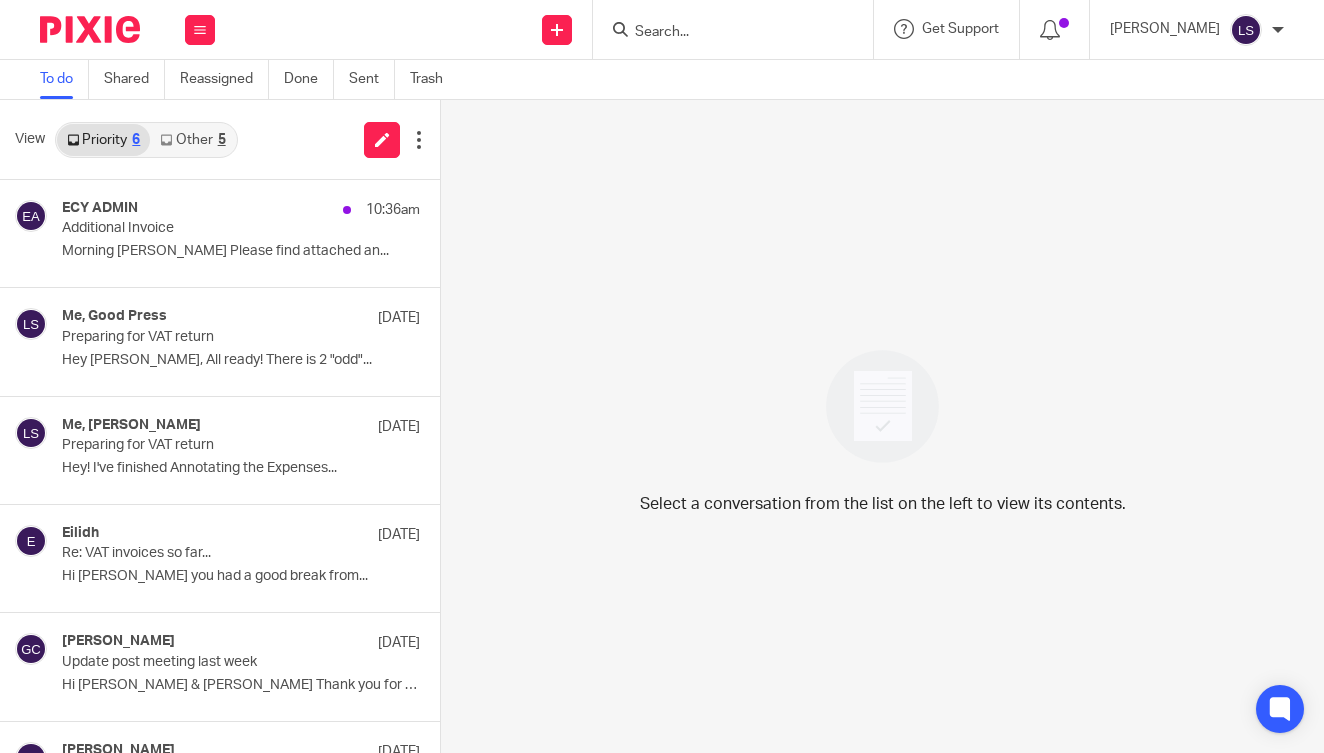 scroll, scrollTop: 0, scrollLeft: 0, axis: both 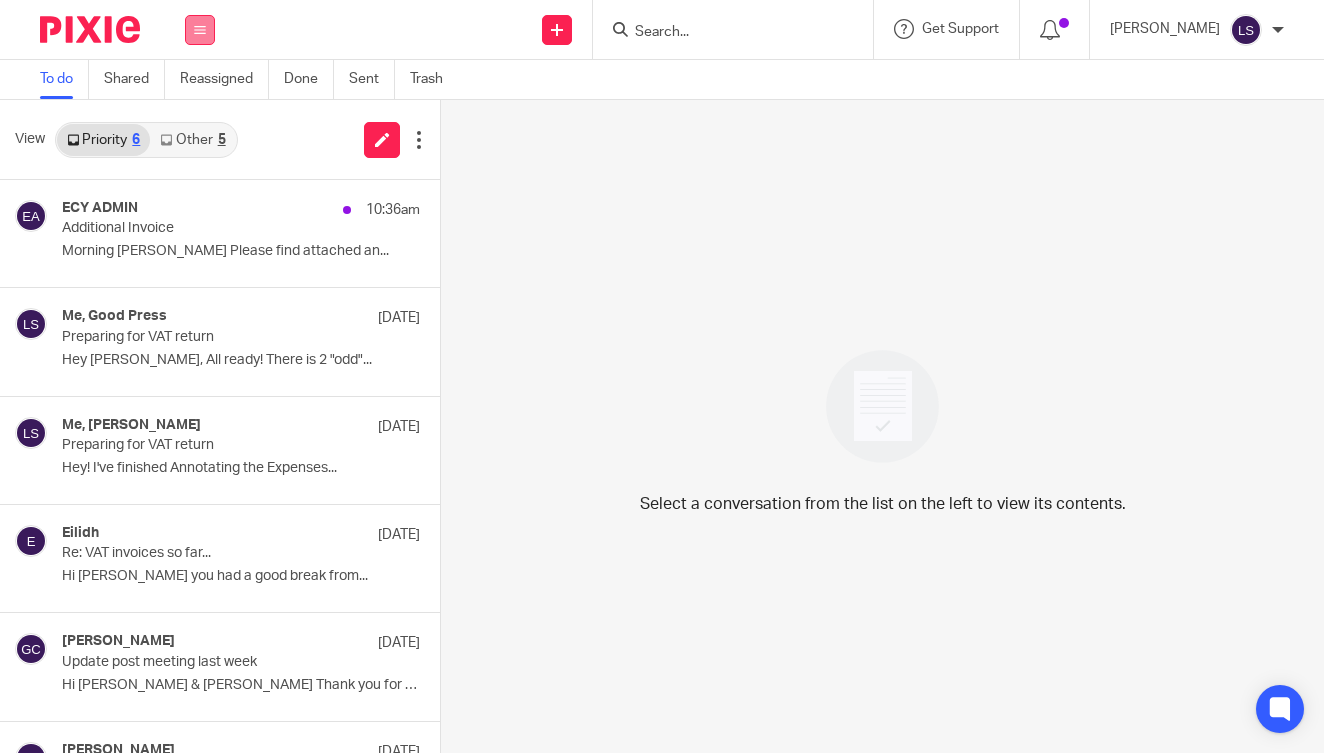 click at bounding box center [200, 30] 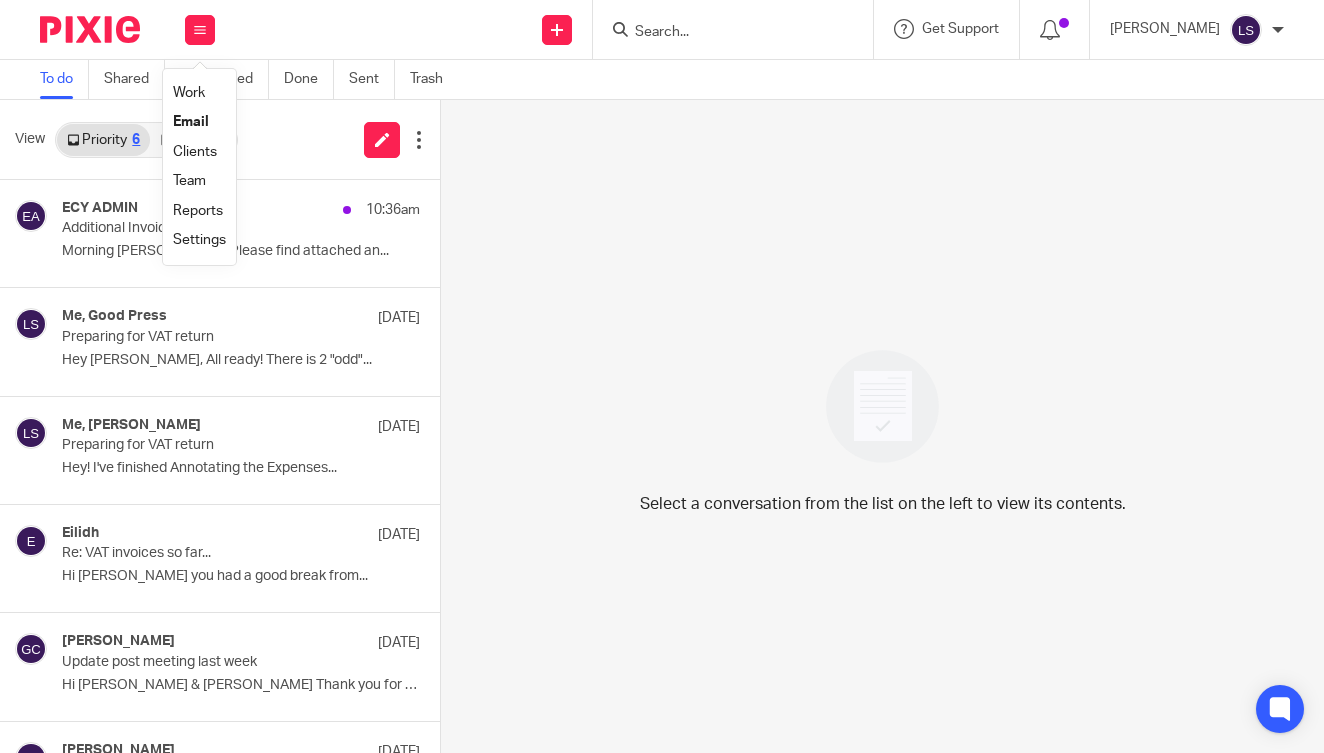 click on "Email" at bounding box center (191, 122) 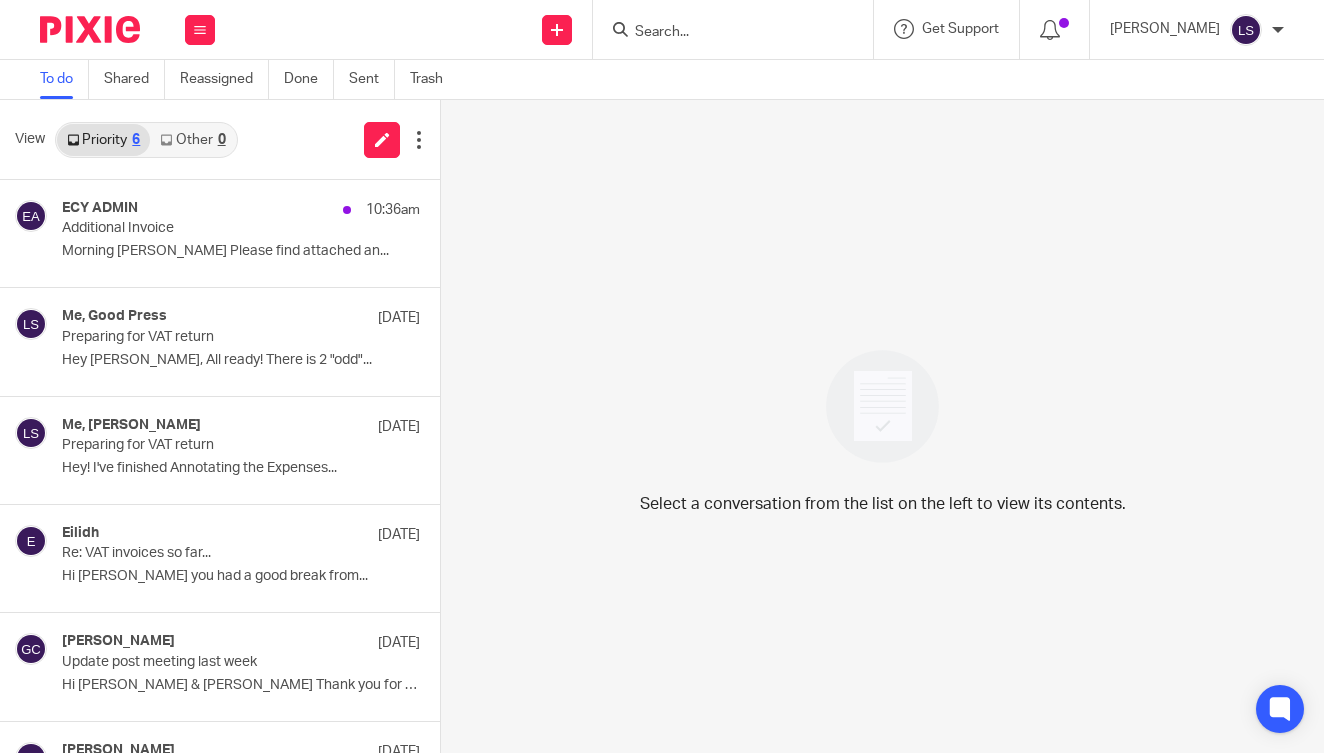 scroll, scrollTop: 0, scrollLeft: 0, axis: both 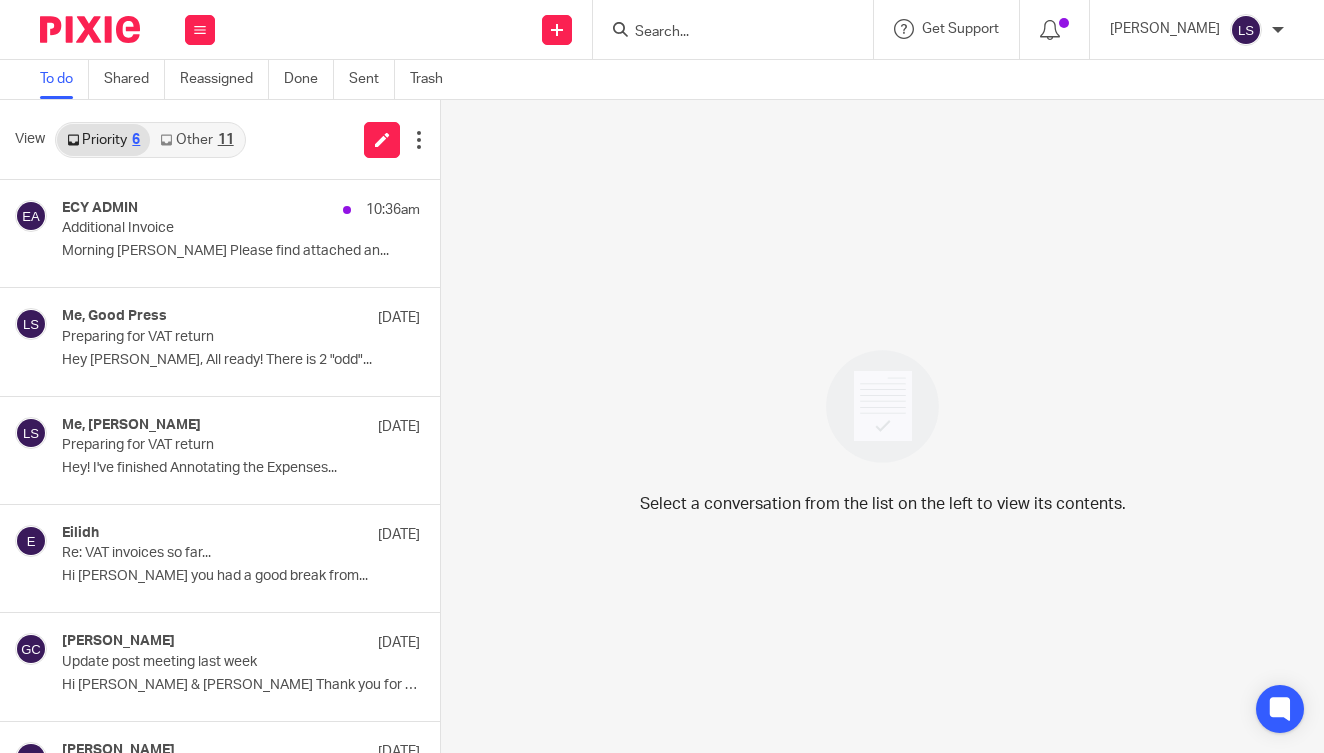 click on "11" at bounding box center (226, 140) 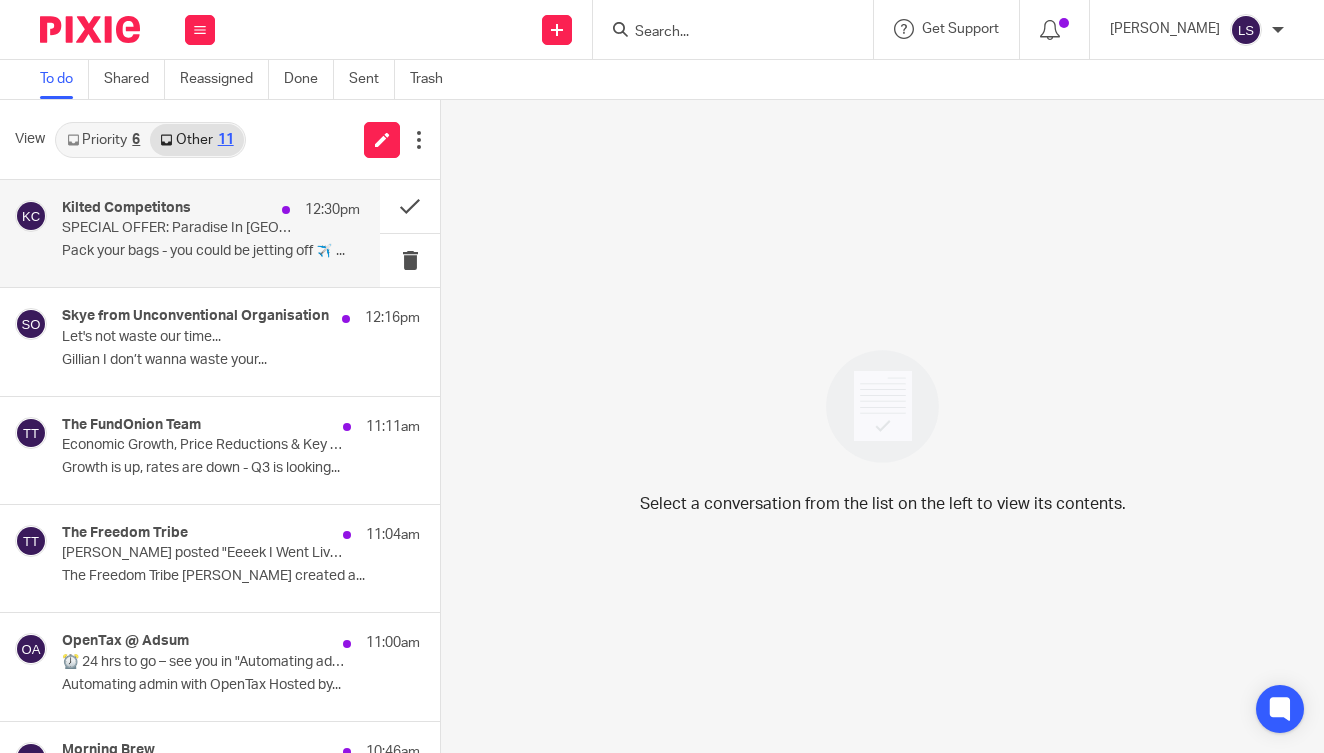 click on "Kilted Competitons" at bounding box center (126, 208) 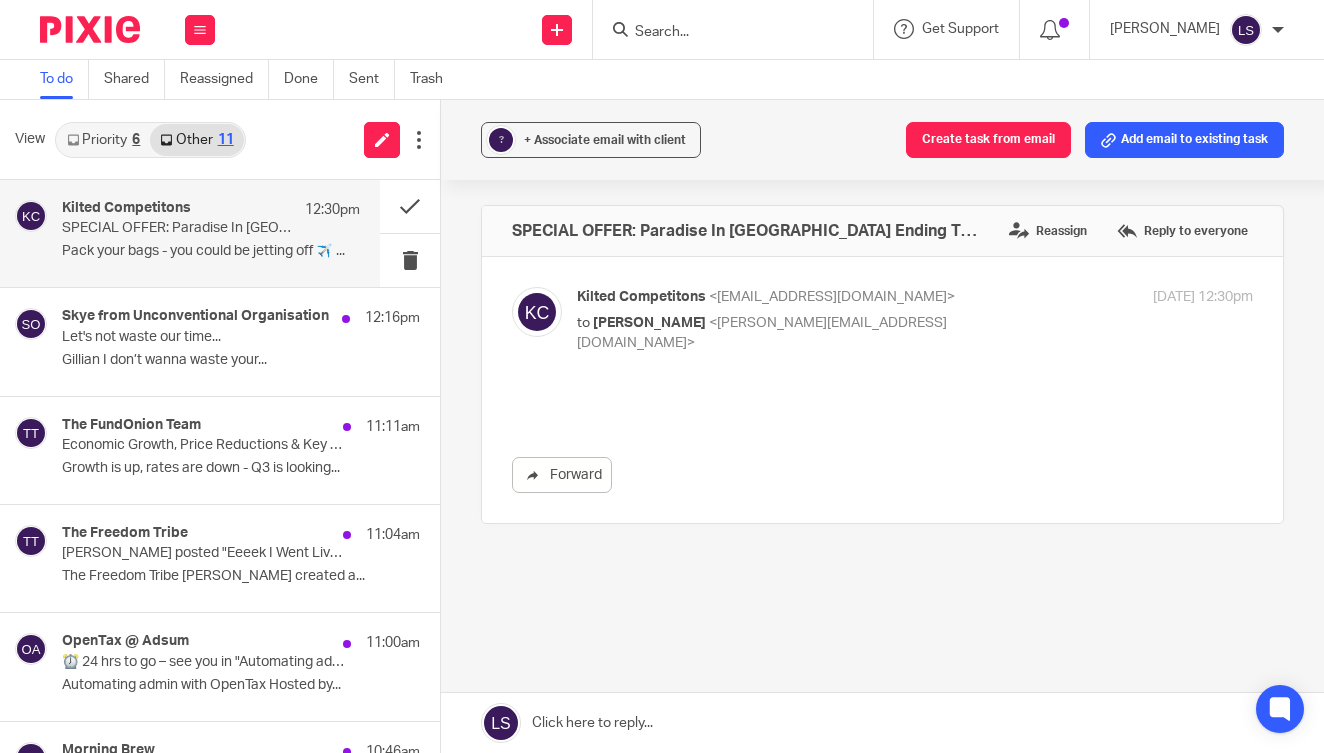 scroll, scrollTop: 0, scrollLeft: 0, axis: both 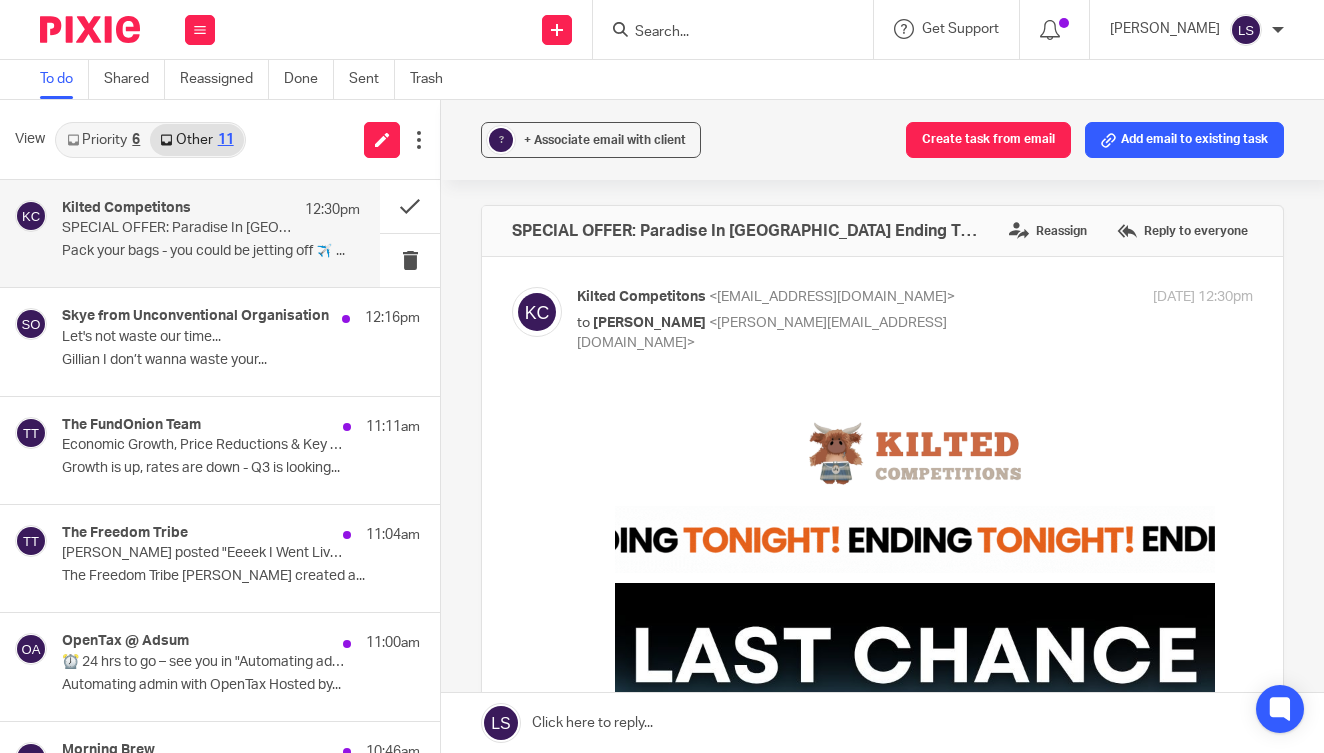 click on "Forward" at bounding box center (882, 2225) 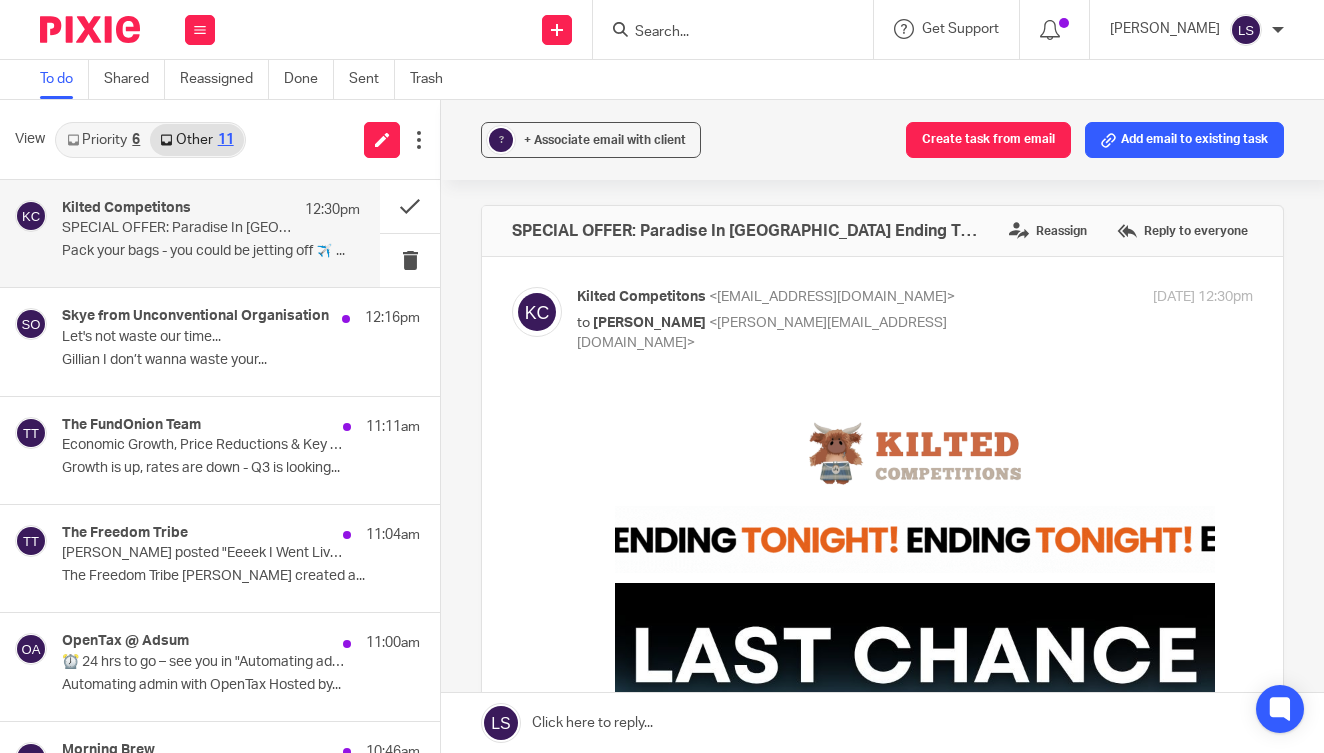 scroll, scrollTop: 0, scrollLeft: 0, axis: both 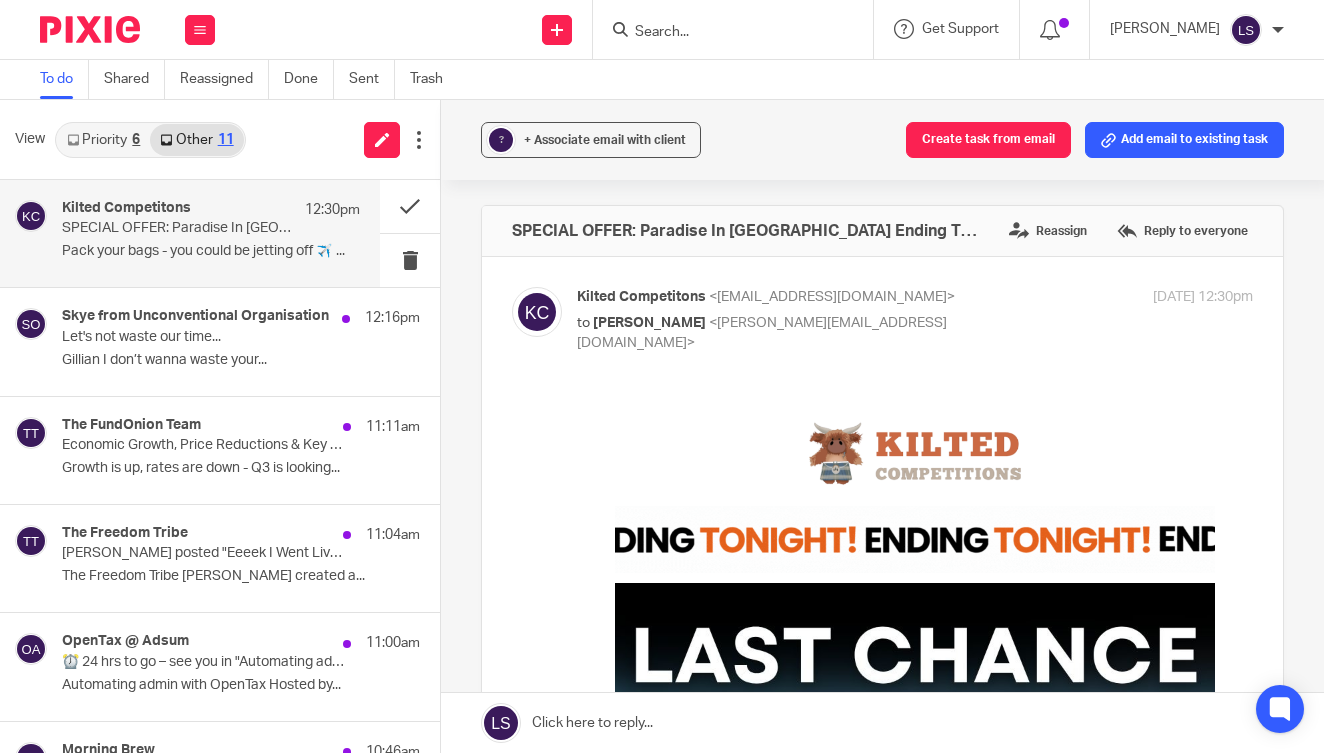 click on "Lauren, there’s still time to win the  Paradise In Dubai Holiday! Win  7 nights half board at 5* Hilton Dubai Palm Jumeirah PLUS £3,000 spending money, PLUS 3 day Marina Grand stand tickets F1 Abu Dhabi Hurry - you've only got a  FEW HOURS  remaining! WIN YOUR HOLIDAY ✈️  💬 Want to try your luck with something else? See what else is ending tonight... ⬇️     Enter Now    Enter Now    Enter Now    Enter Now      Ending Sunday    Ending Tomorrow  SEE ALL COMPS ➡️    Check out our recent Trust Pilot reviews         Copyright © 2023 Kilted Competitions, All rights reserved.   You were subscribed to the newsletter from Kilted Competitions Our mailing address is:   Kilted Competitions   6 Brent Avenue, Unit 4A, Montrose, DD109PB United Kingdom No longer want to receive these emails?  Unsubscribe . kilted competitions 6 Brent Avenue, Unit 4A, Montrose, DD109PB" at bounding box center [915, 2199] 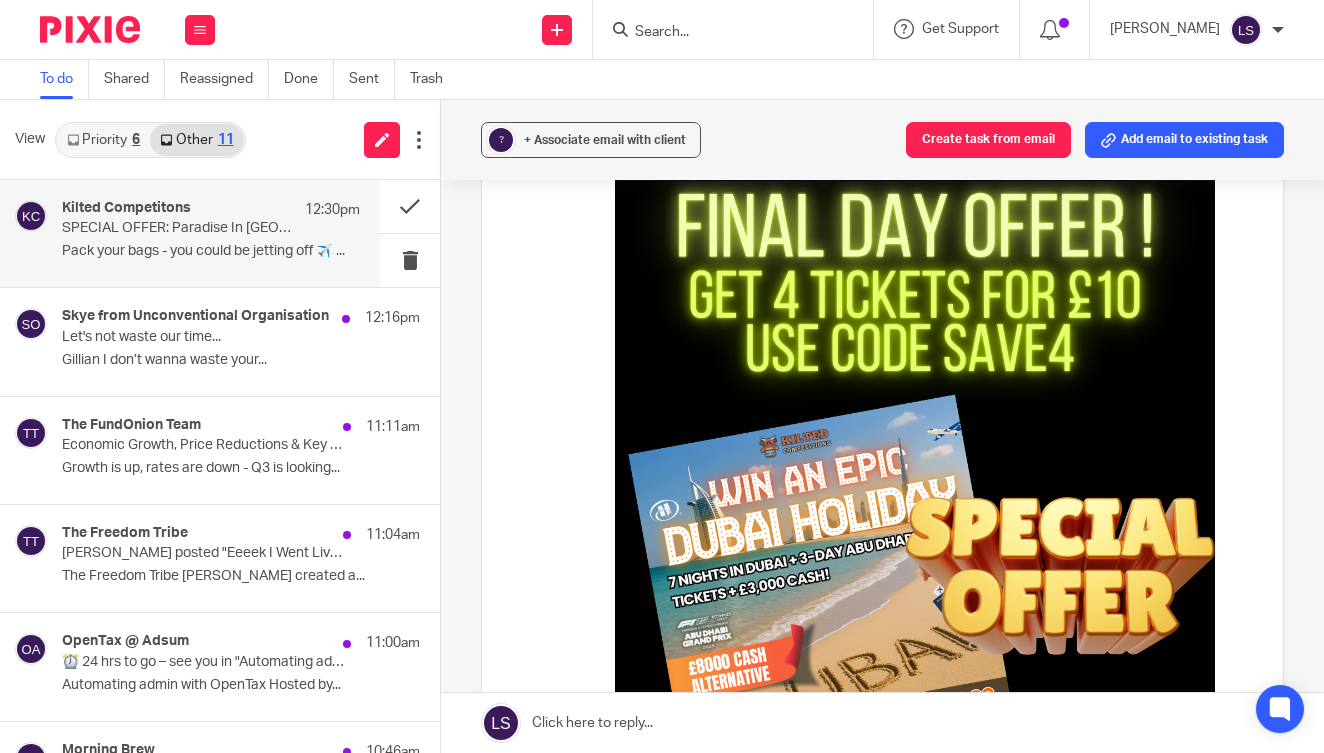 scroll, scrollTop: 1191, scrollLeft: 0, axis: vertical 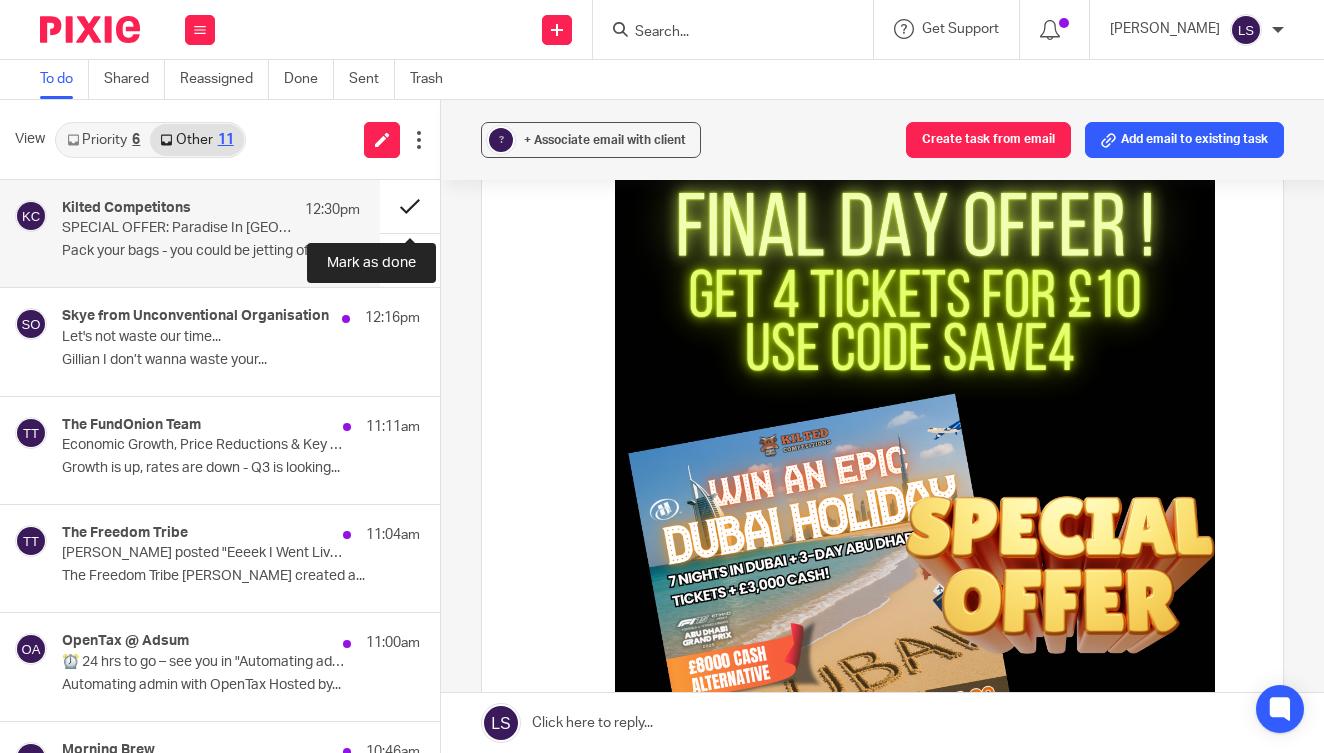 click at bounding box center [410, 206] 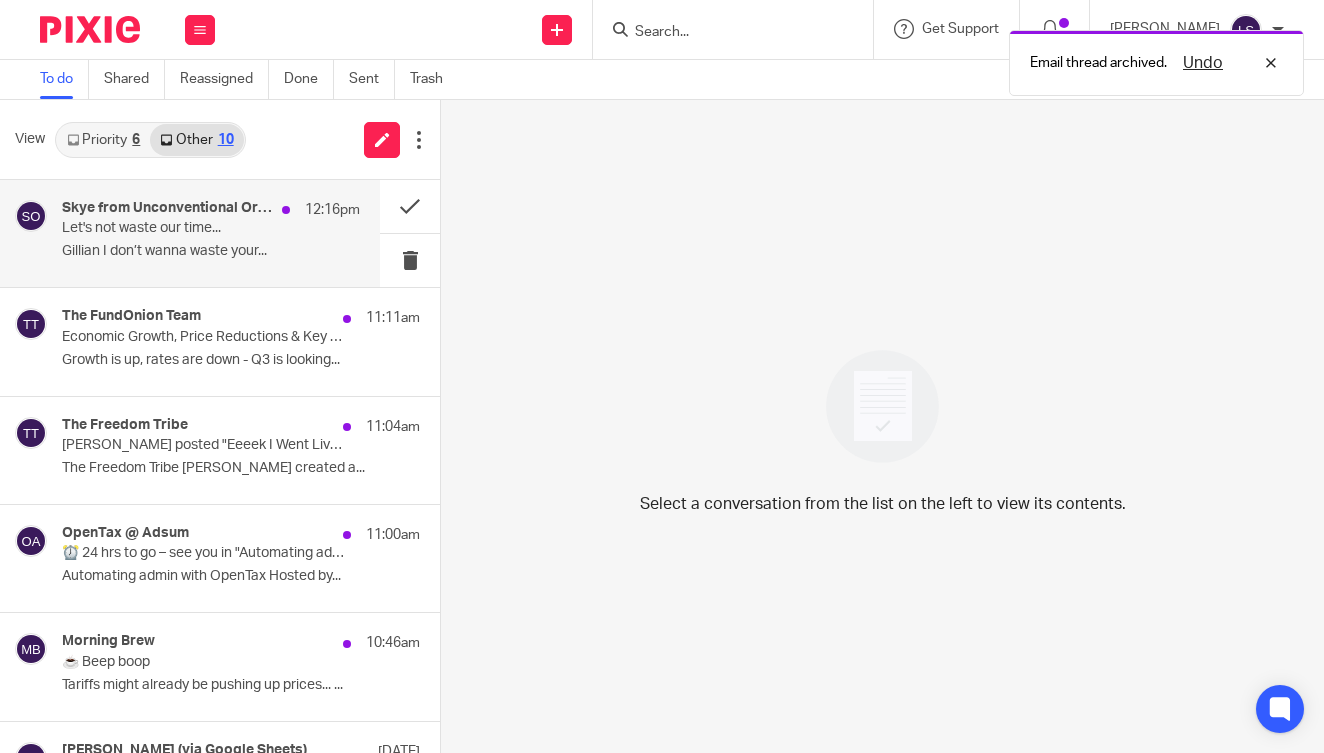 click on "Let's not waste our time..." at bounding box center (181, 228) 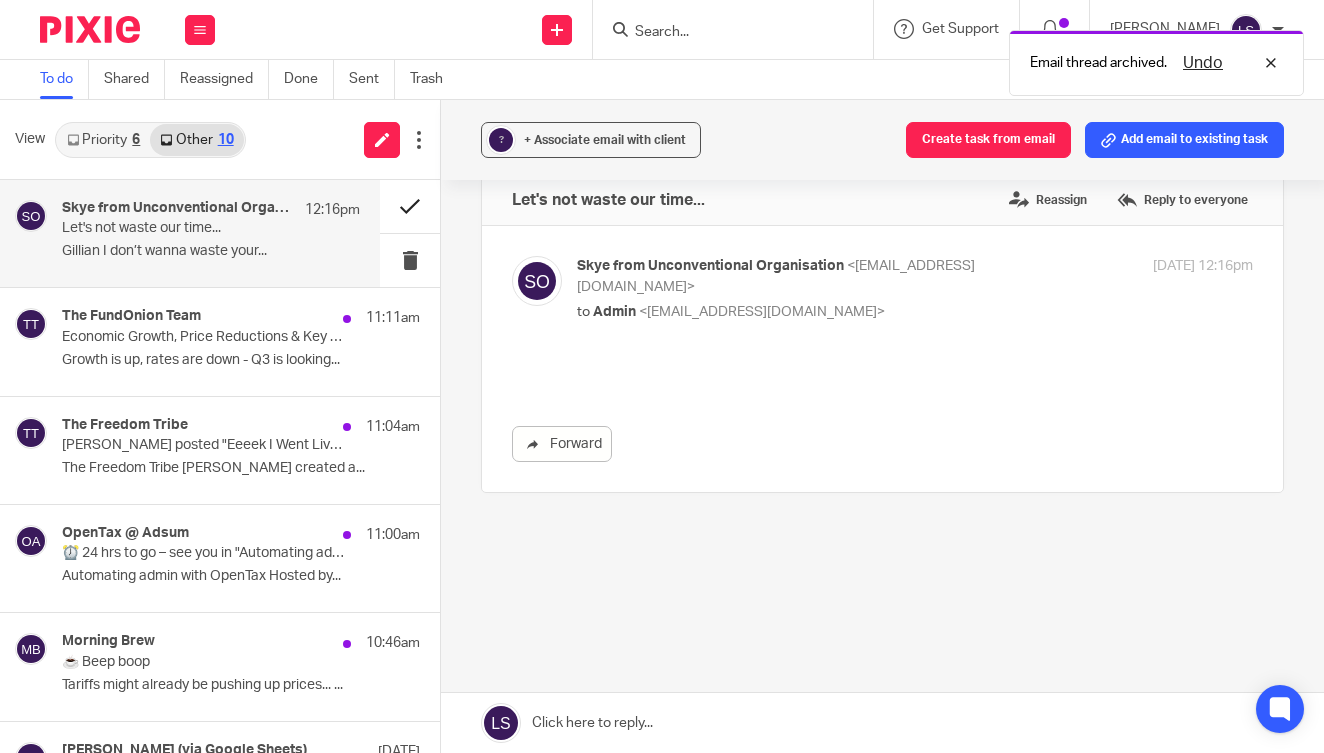 scroll, scrollTop: 0, scrollLeft: 0, axis: both 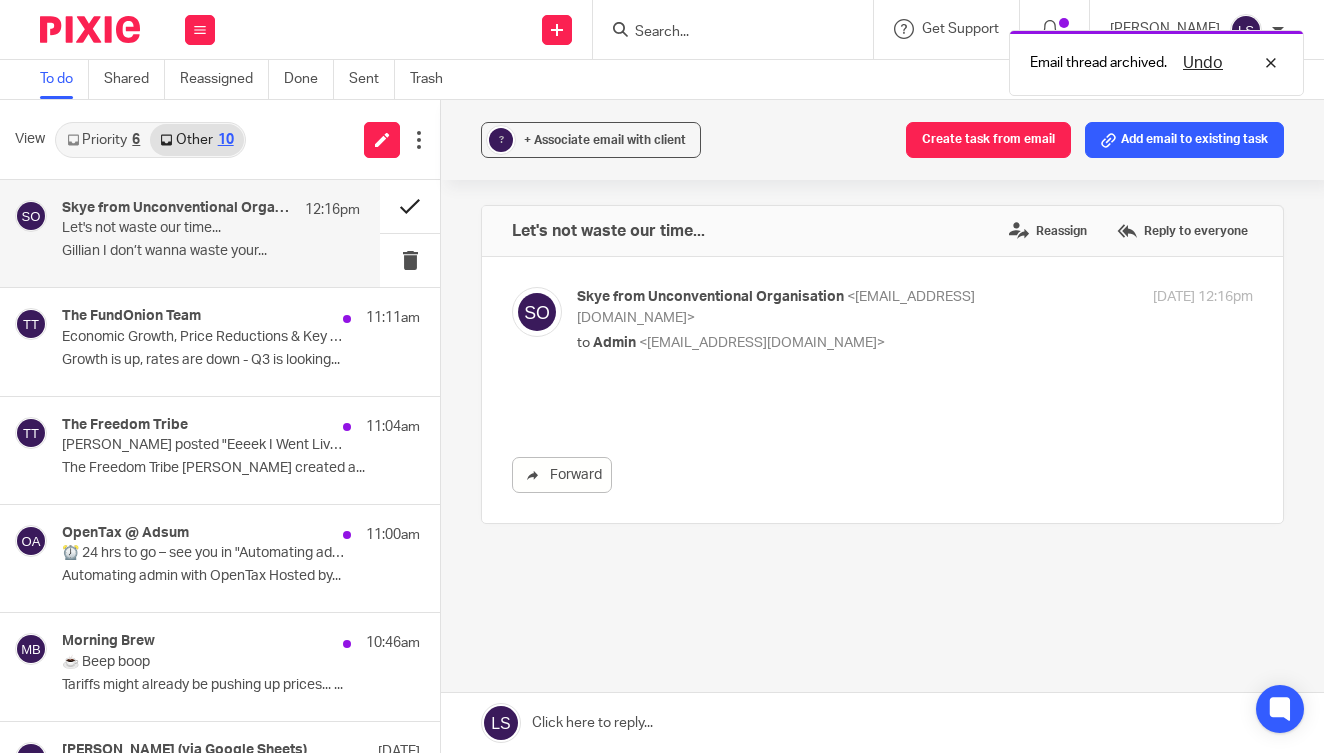 click at bounding box center (410, 206) 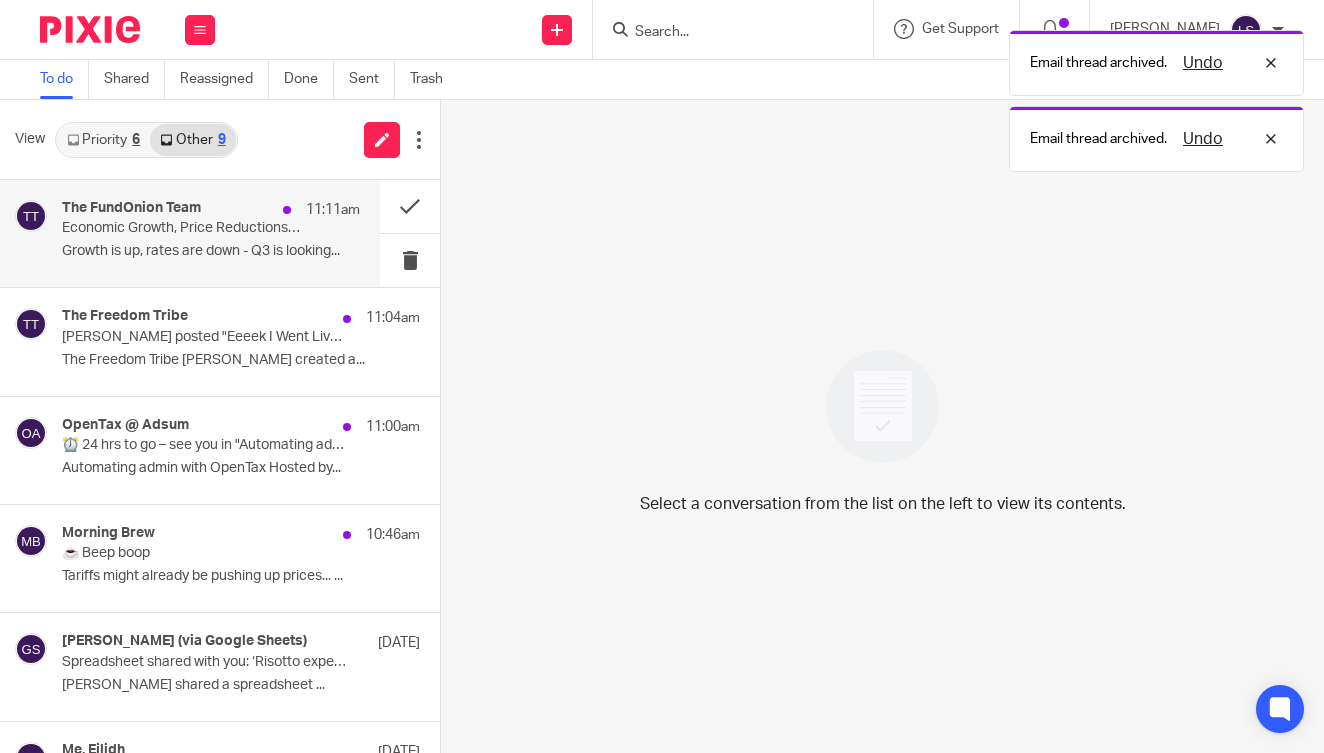 click on "The FundOnion Team
11:11am   Economic Growth, Price Reductions & Key Q3 Dates - FundOnion🧅   Growth is up, rates are down - Q3 is looking..." at bounding box center (190, 233) 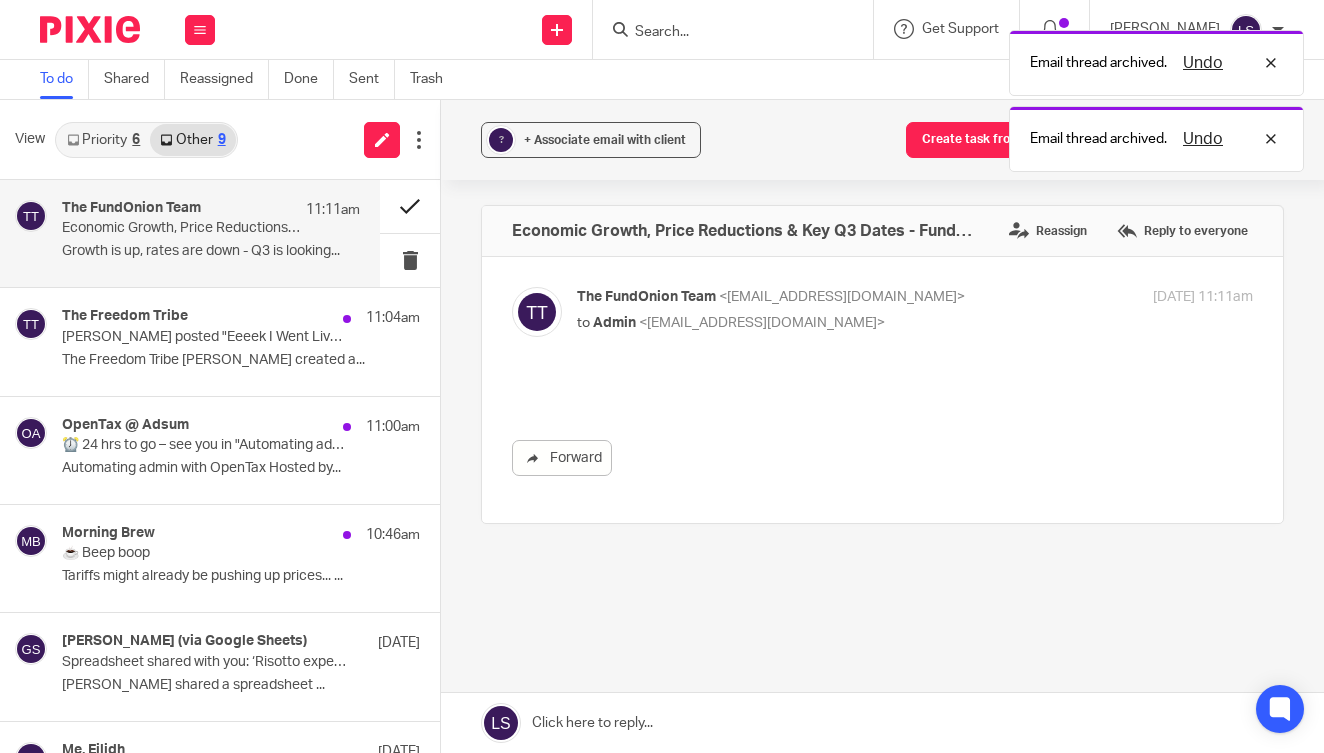 click at bounding box center (410, 206) 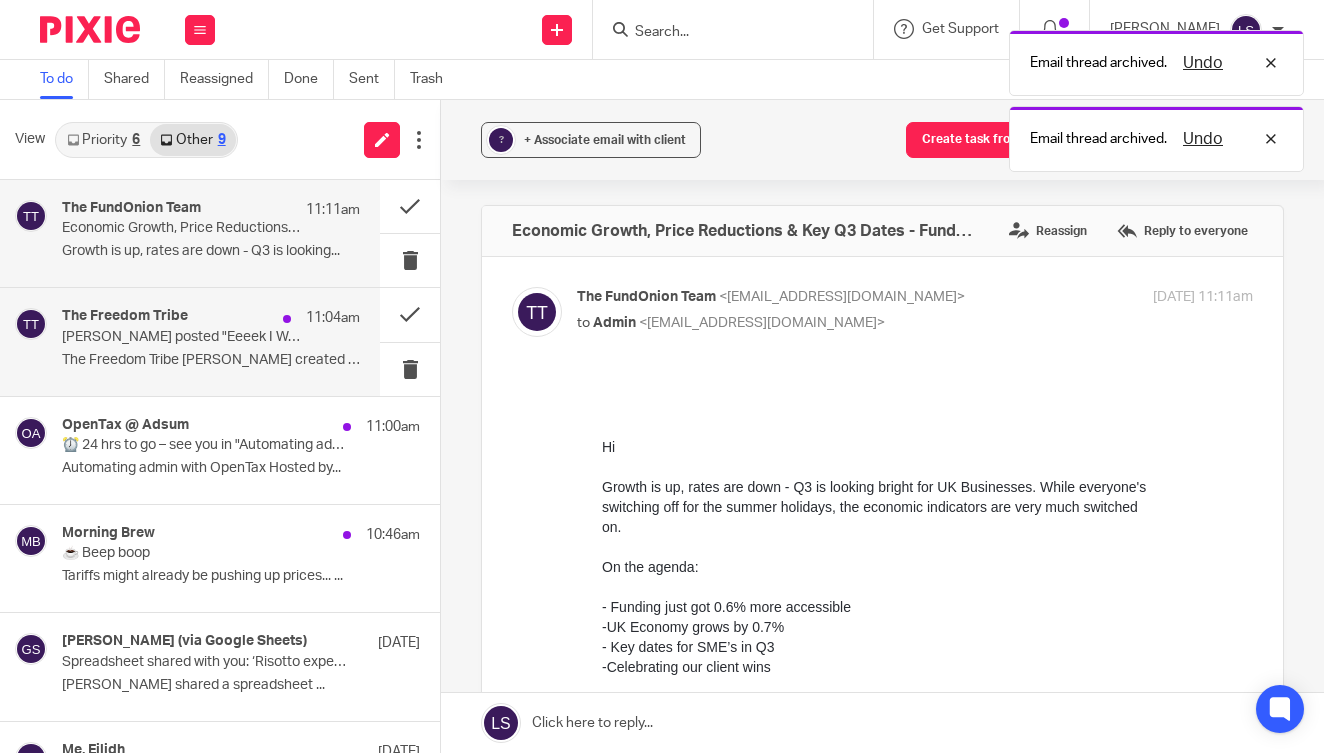 click on "The Freedom Tribe
11:04am" at bounding box center [211, 318] 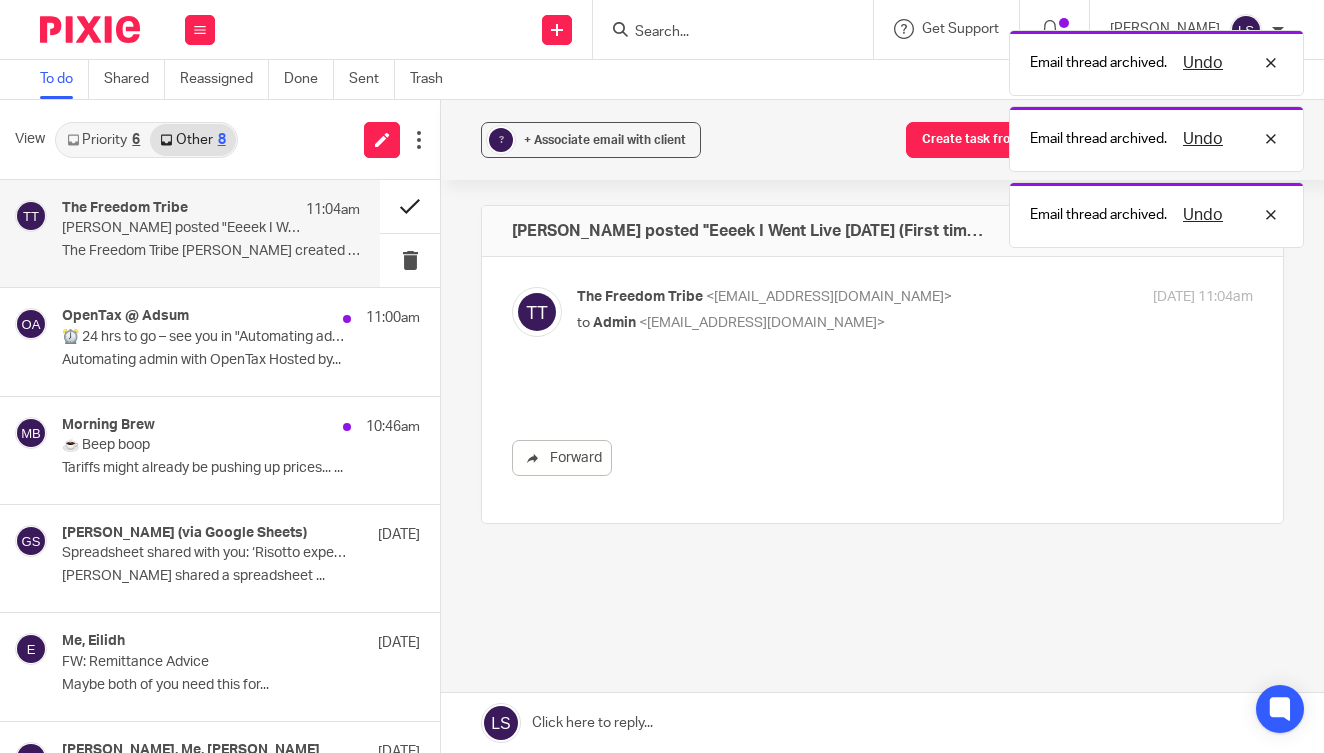 scroll, scrollTop: 0, scrollLeft: 0, axis: both 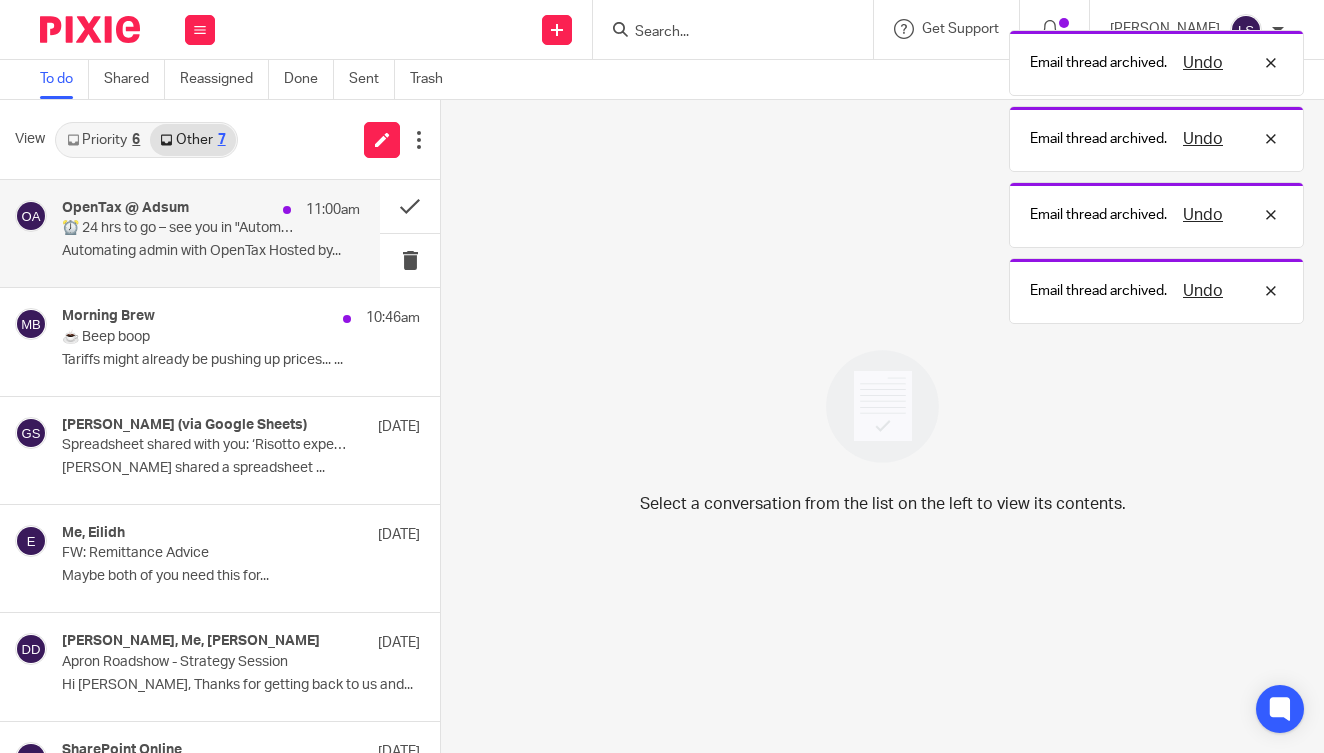 click on "OpenTax @ Adsum
11:00am" at bounding box center [211, 210] 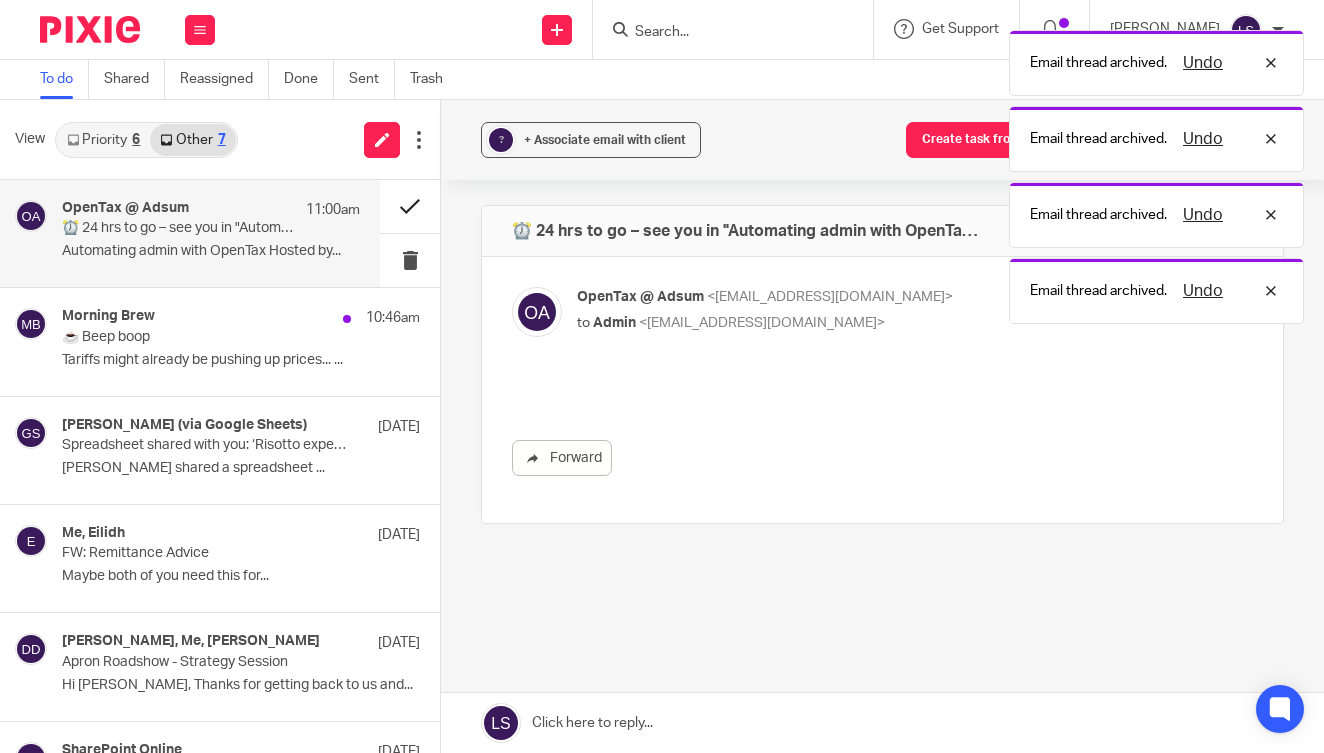 scroll, scrollTop: 0, scrollLeft: 0, axis: both 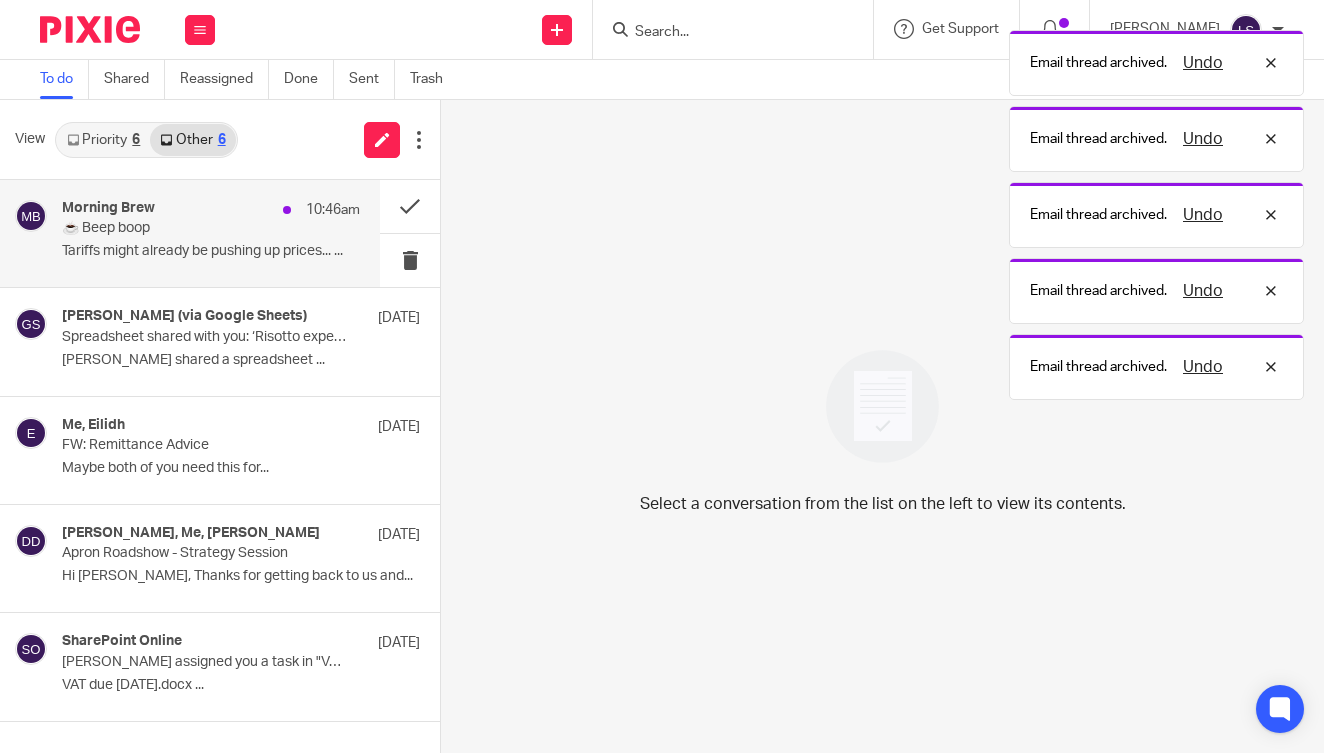 click on "☕️ Beep boop" at bounding box center (181, 228) 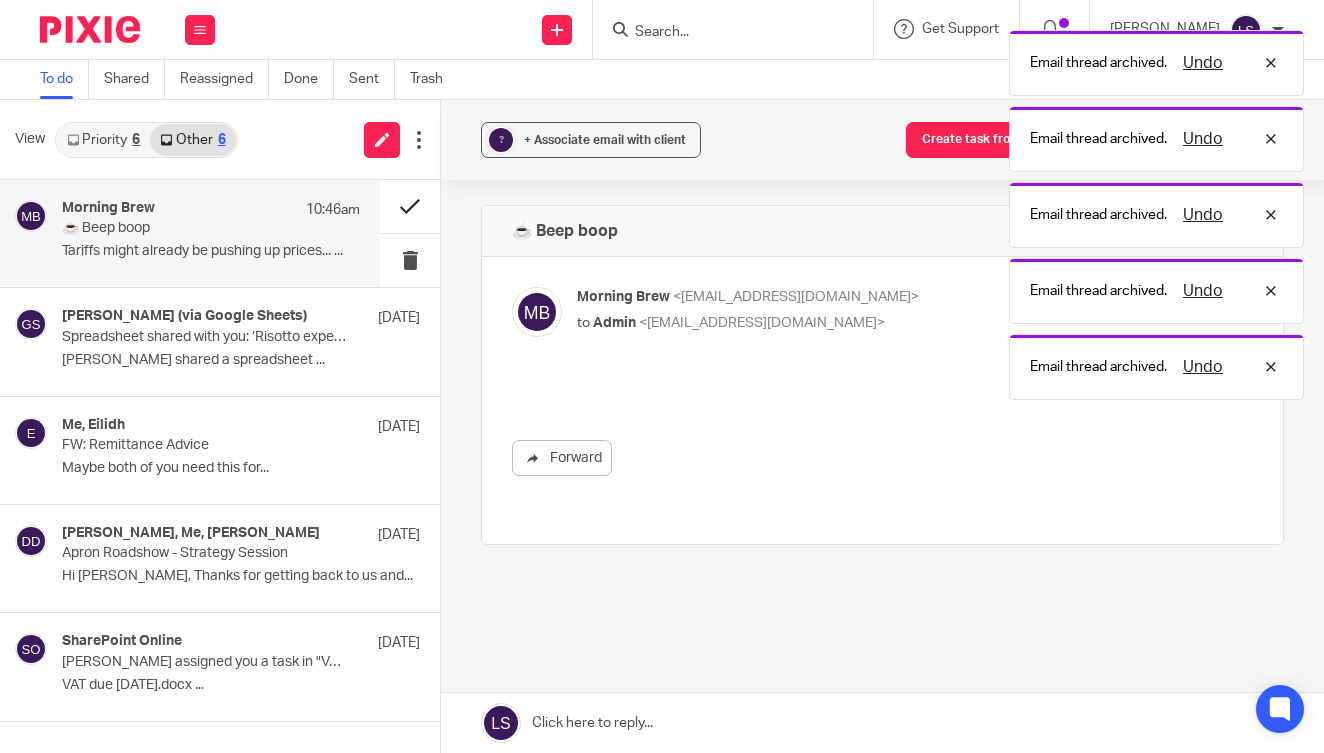 scroll, scrollTop: 0, scrollLeft: 0, axis: both 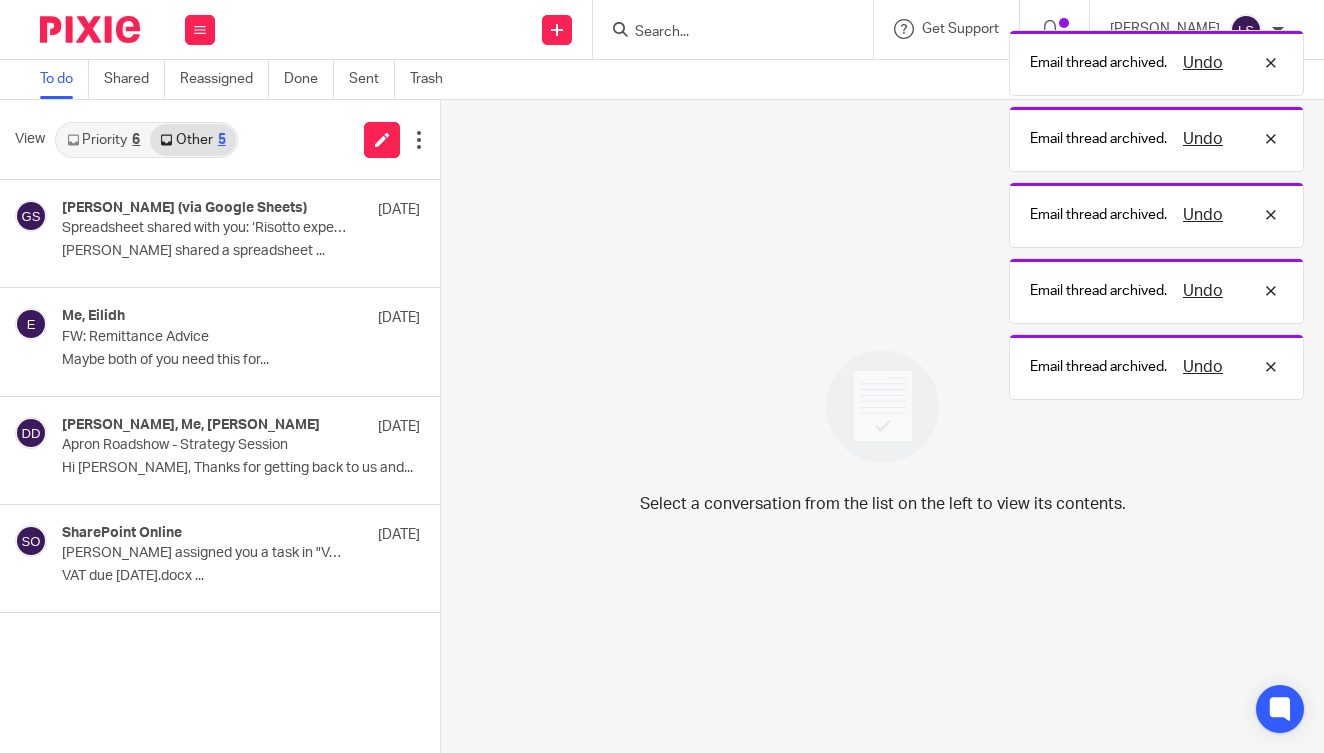 click on "Priority
6" at bounding box center [103, 140] 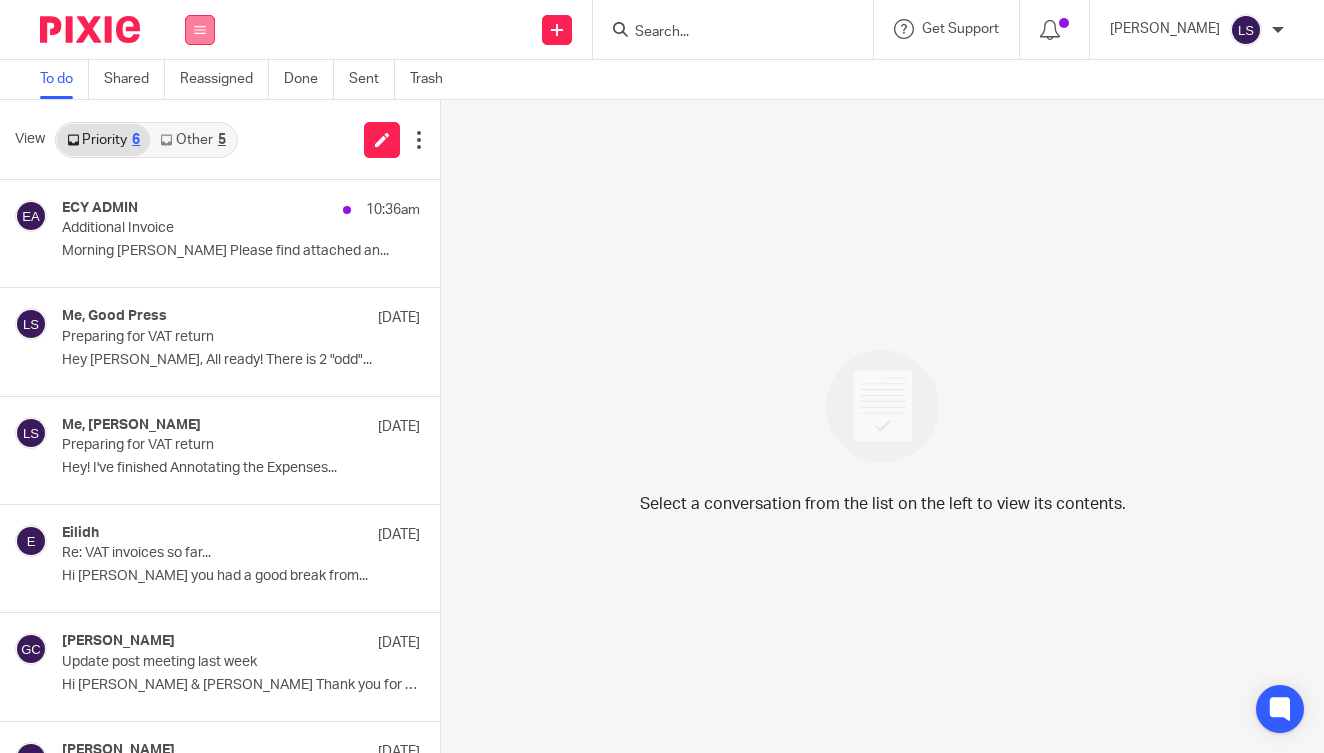 click at bounding box center [200, 30] 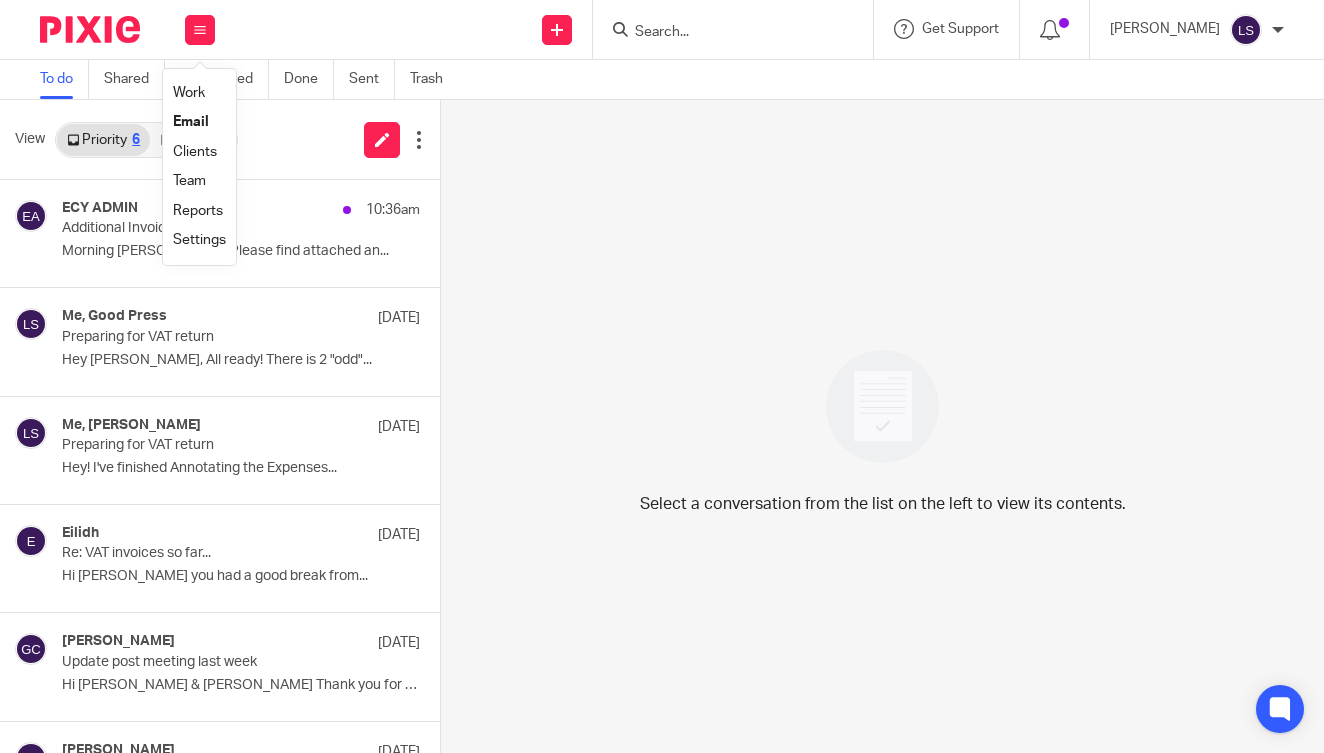 click on "Email" at bounding box center [199, 122] 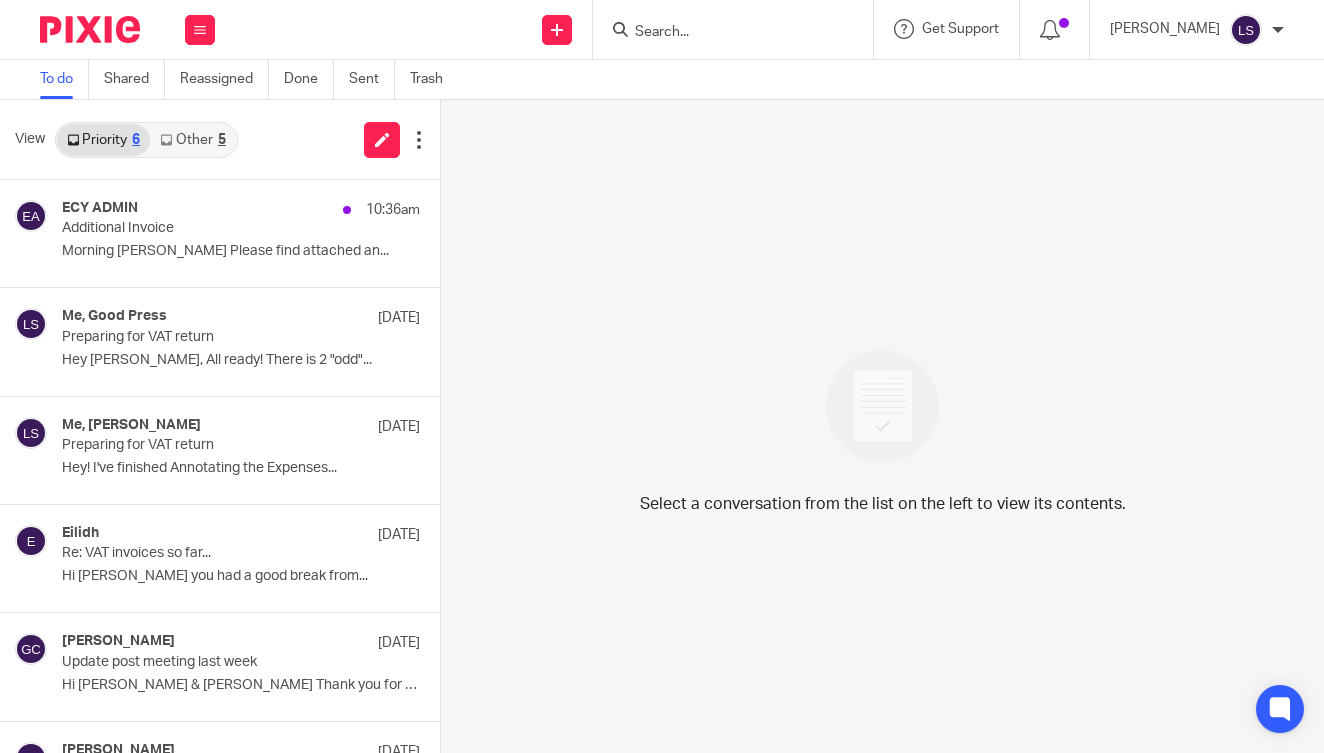 scroll, scrollTop: 0, scrollLeft: 0, axis: both 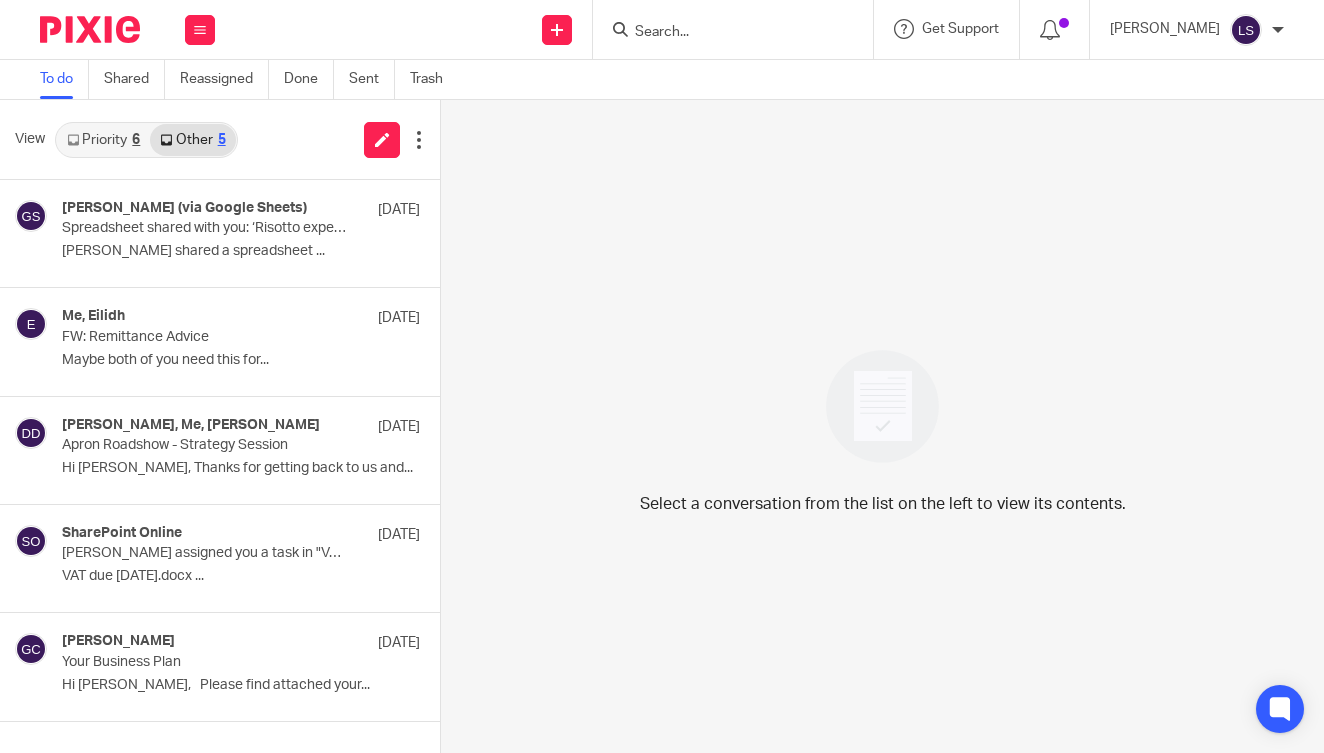 click on "6" at bounding box center [136, 140] 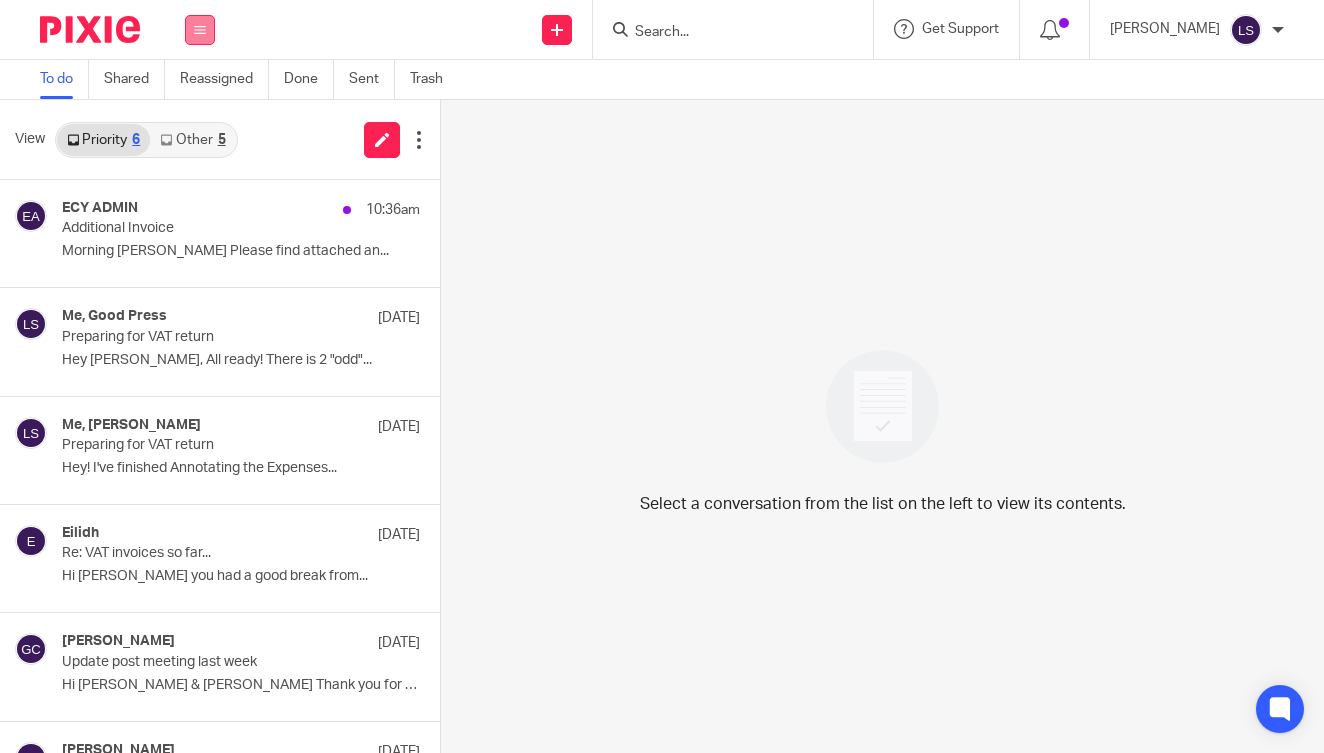 click at bounding box center [200, 30] 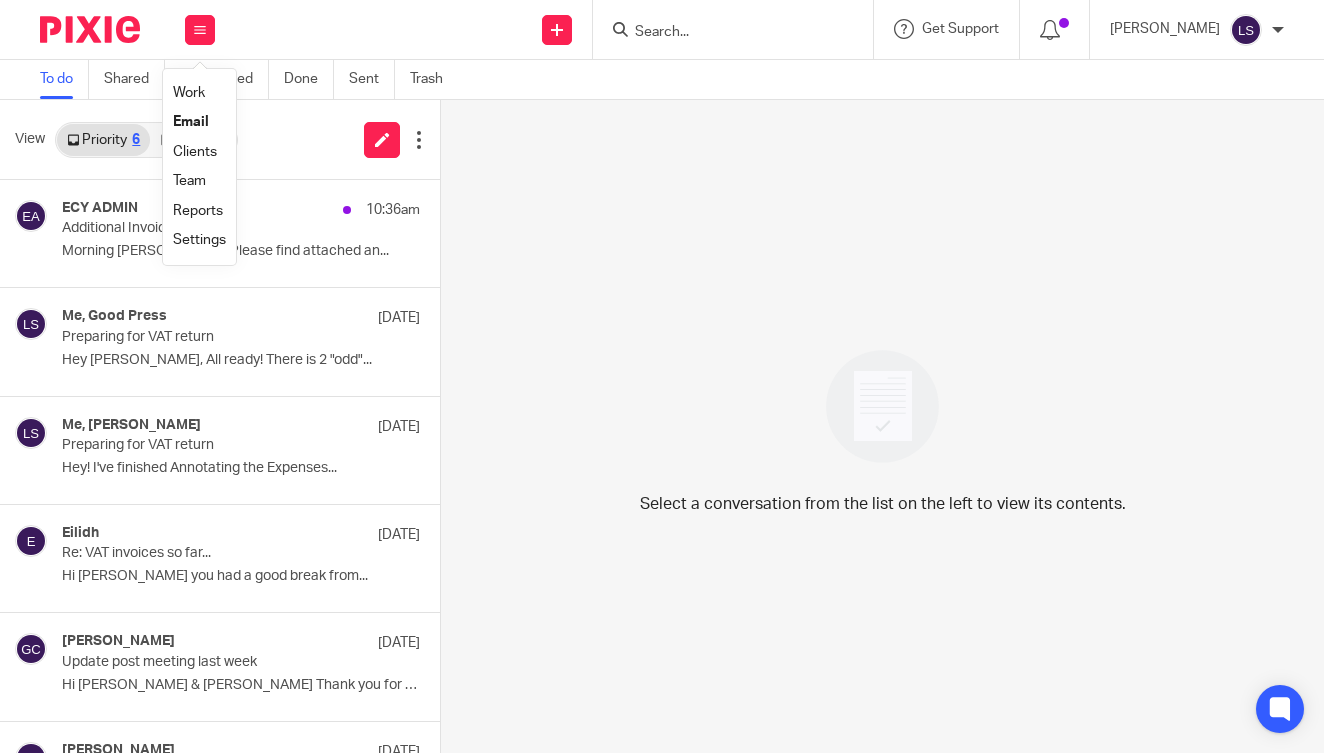 click on "Email" at bounding box center [191, 122] 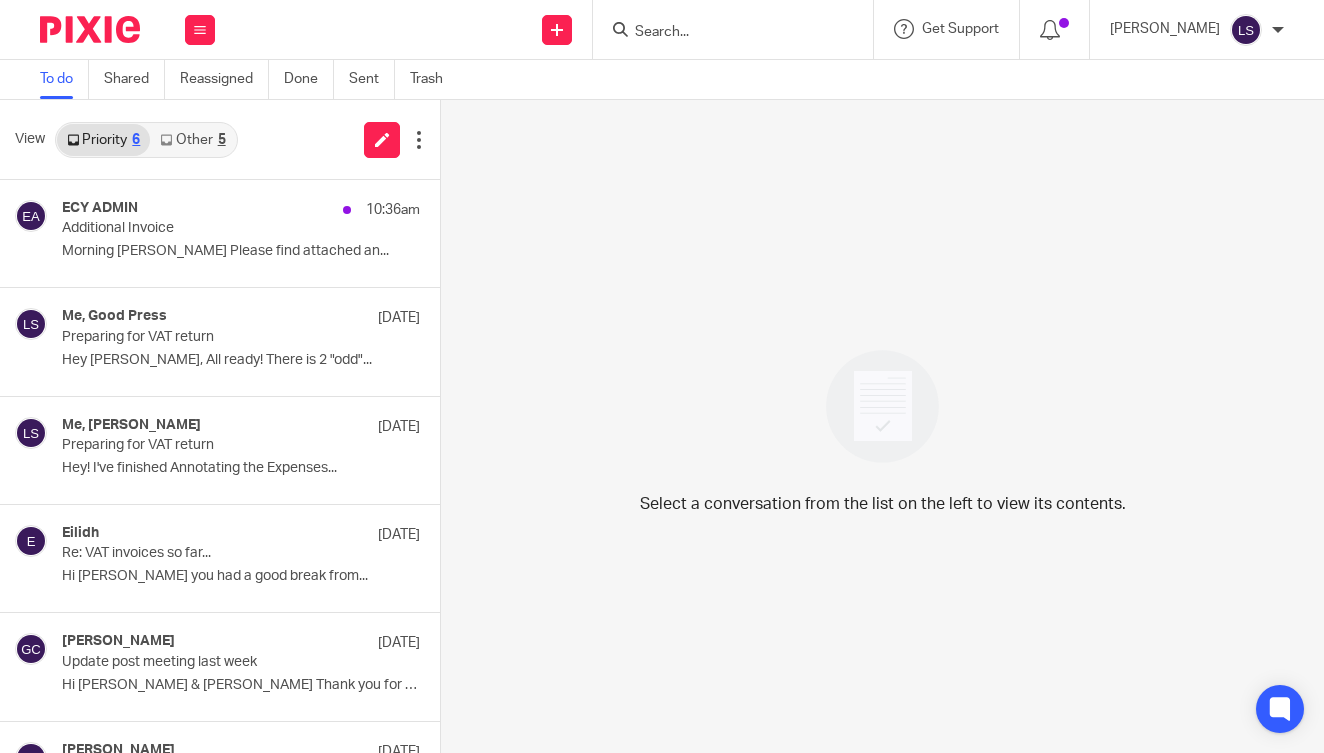 scroll, scrollTop: 0, scrollLeft: 0, axis: both 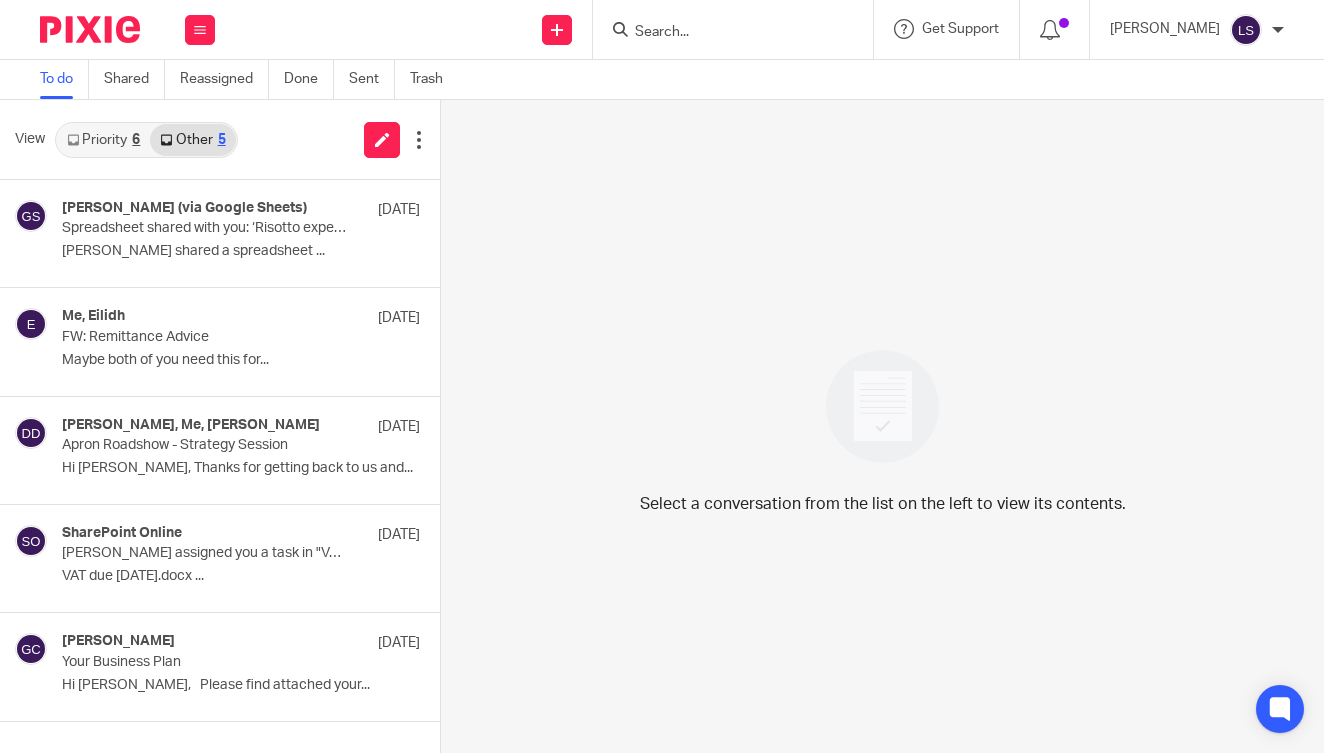 click on "Priority
6" at bounding box center [103, 140] 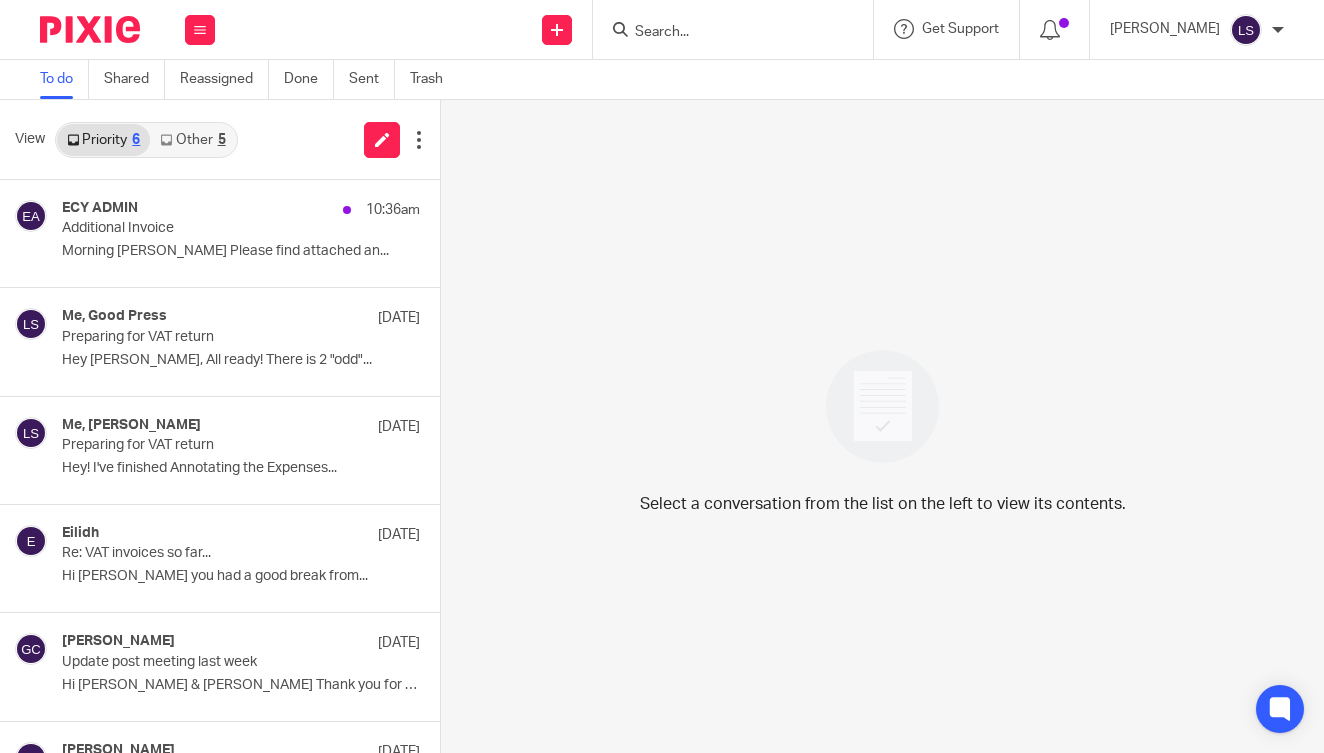 click at bounding box center [90, 29] 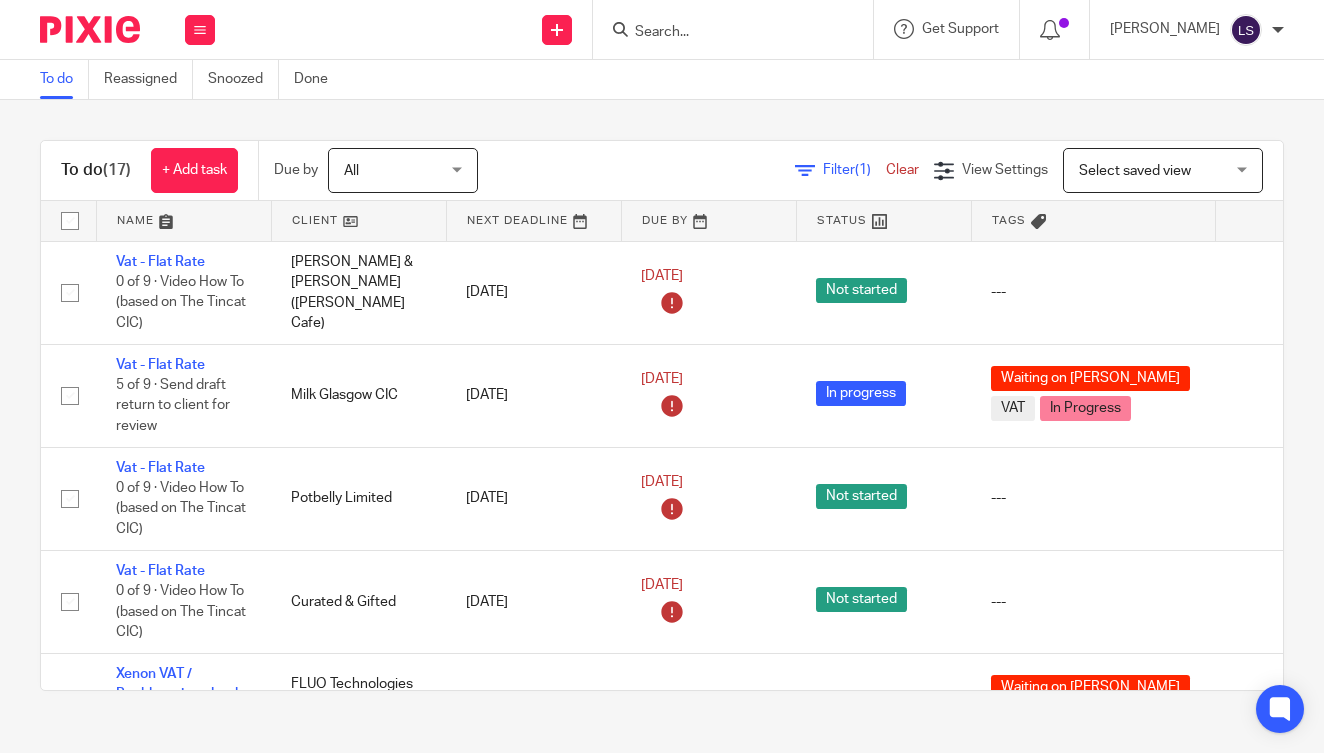 scroll, scrollTop: 0, scrollLeft: 0, axis: both 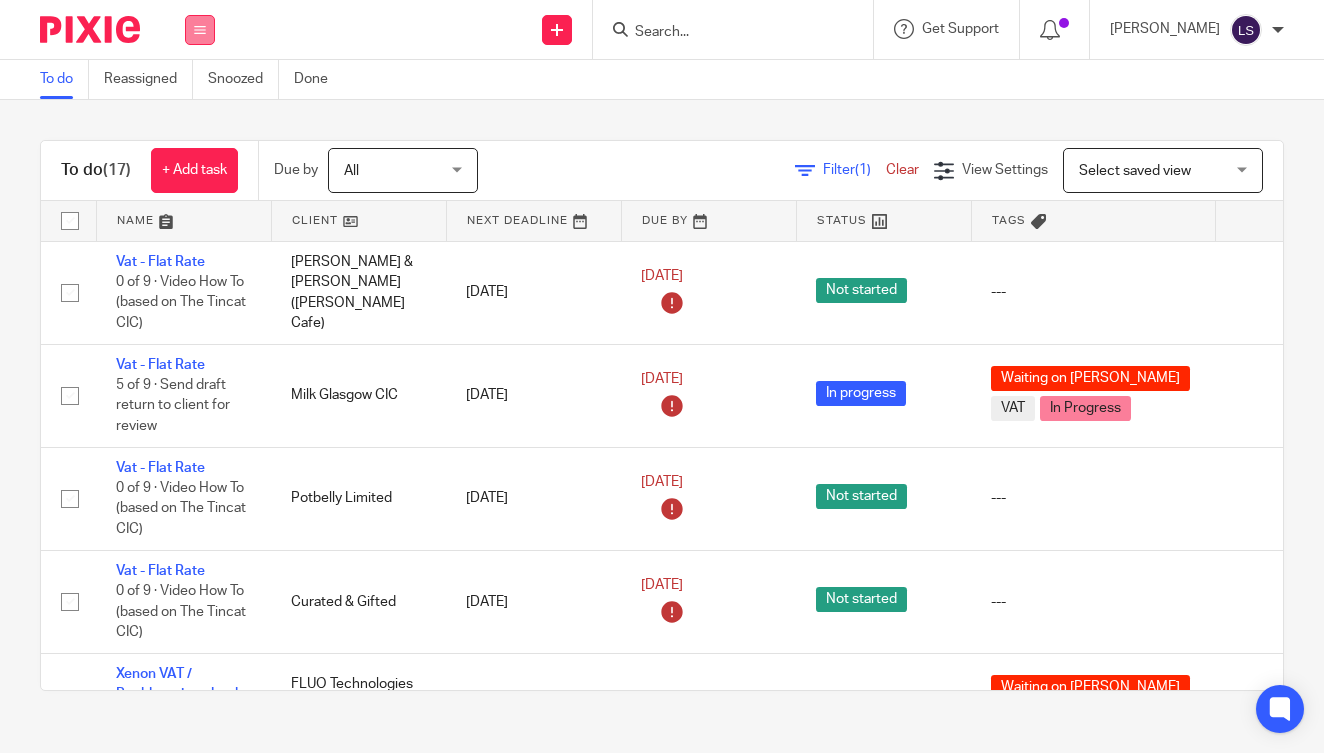 click at bounding box center [200, 30] 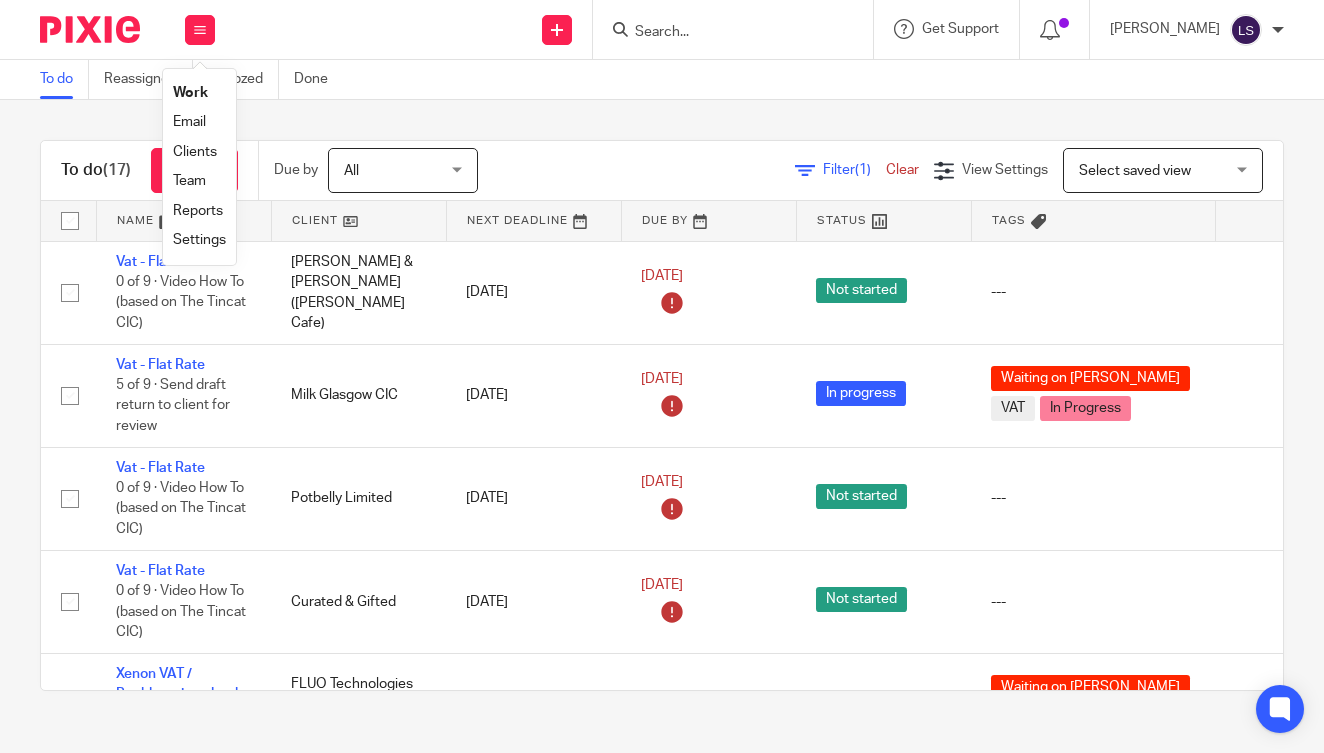 click on "Email" at bounding box center [189, 122] 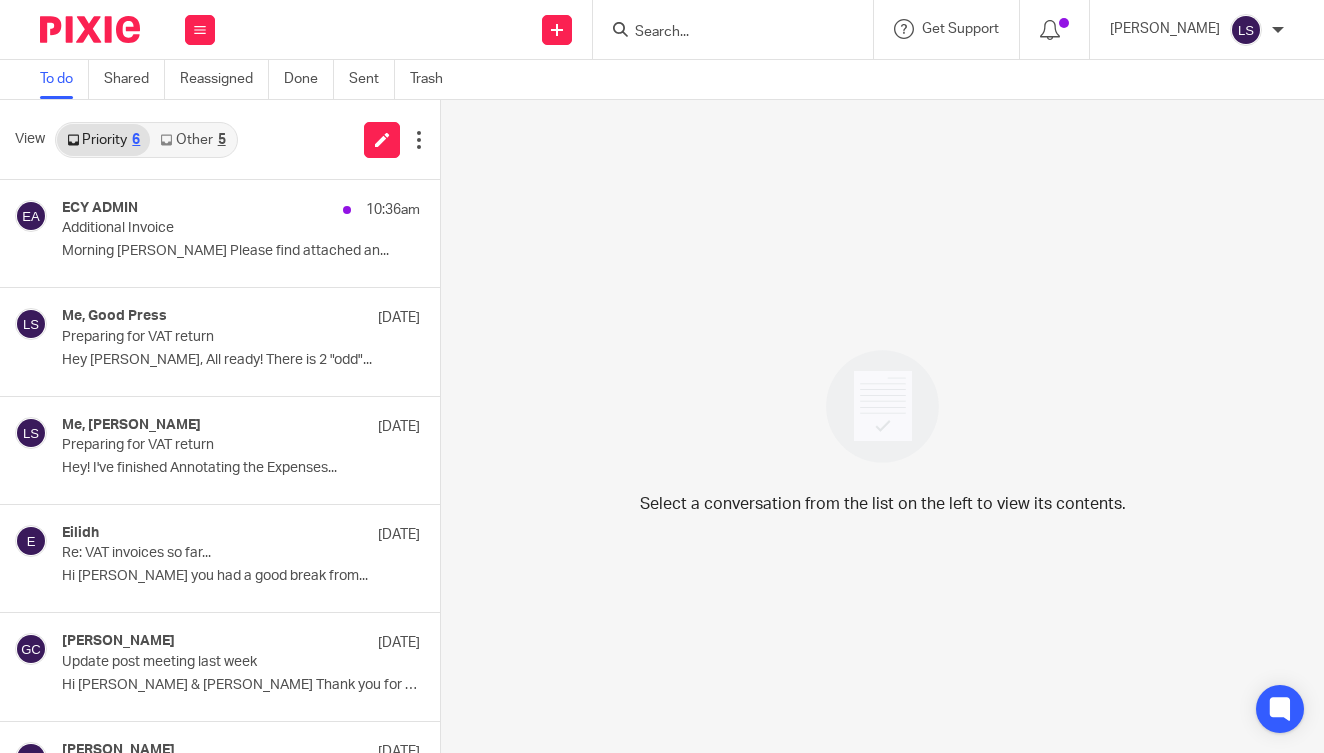 scroll, scrollTop: 0, scrollLeft: 0, axis: both 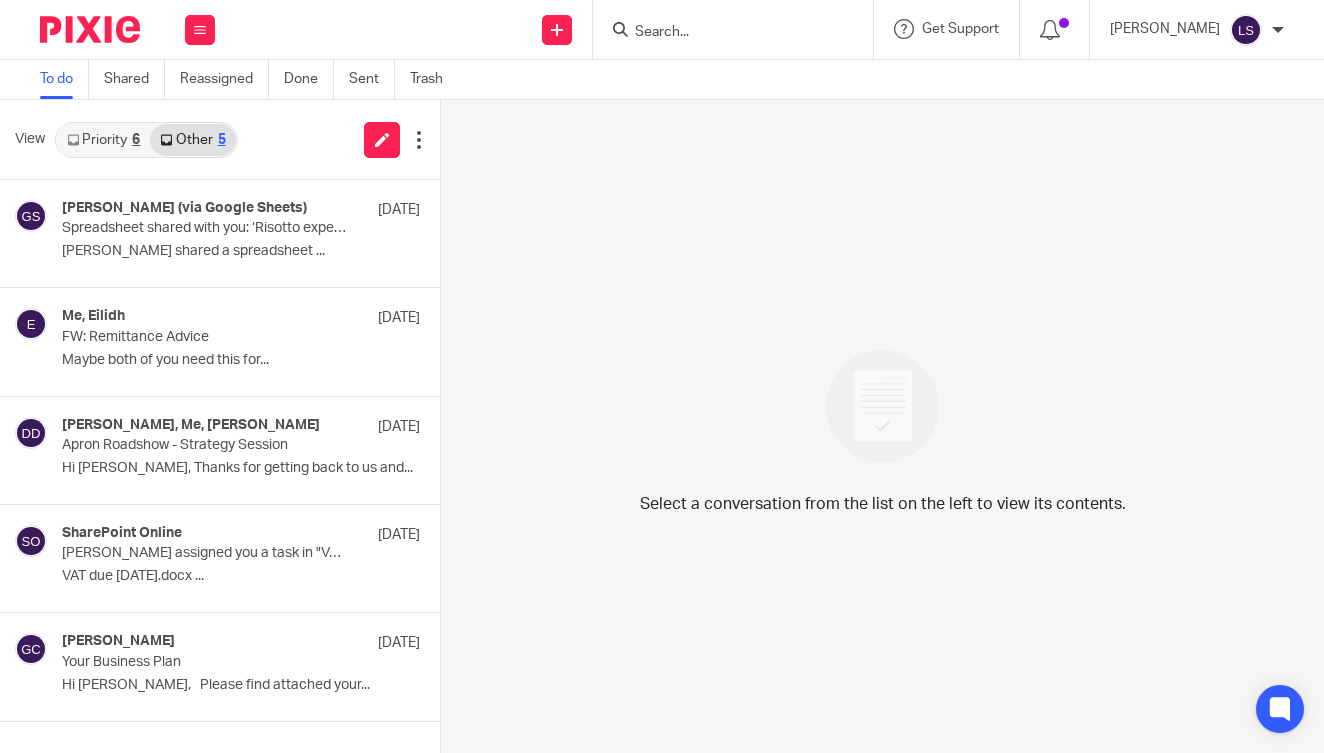 click on "Priority
6" at bounding box center [103, 140] 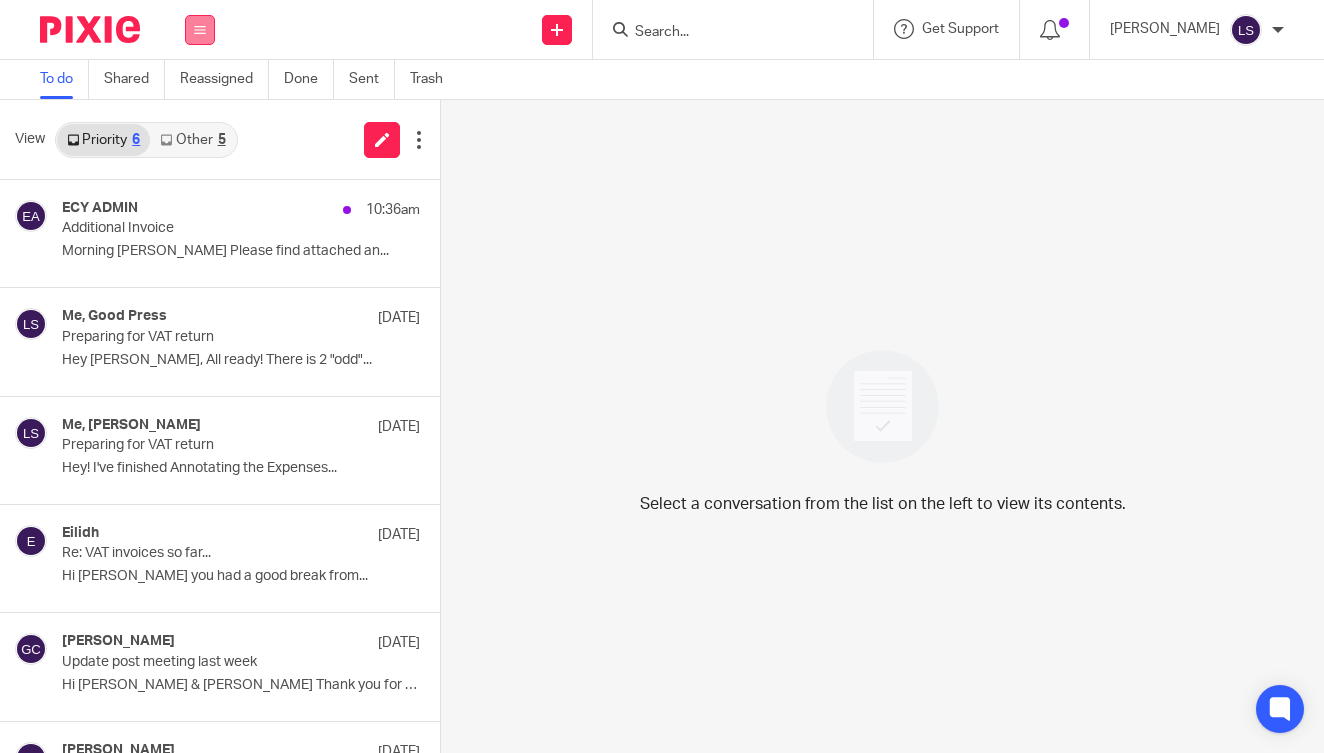 click at bounding box center (200, 30) 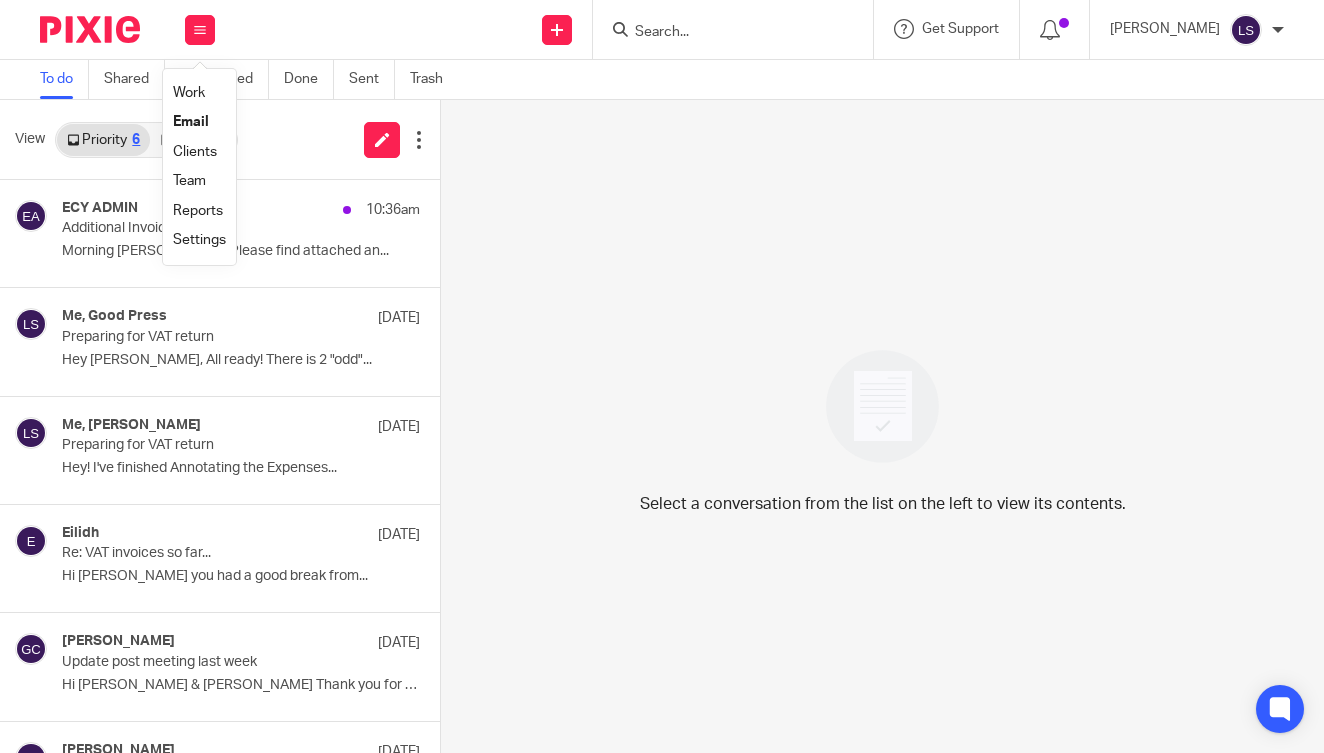 click on "Email" at bounding box center [191, 122] 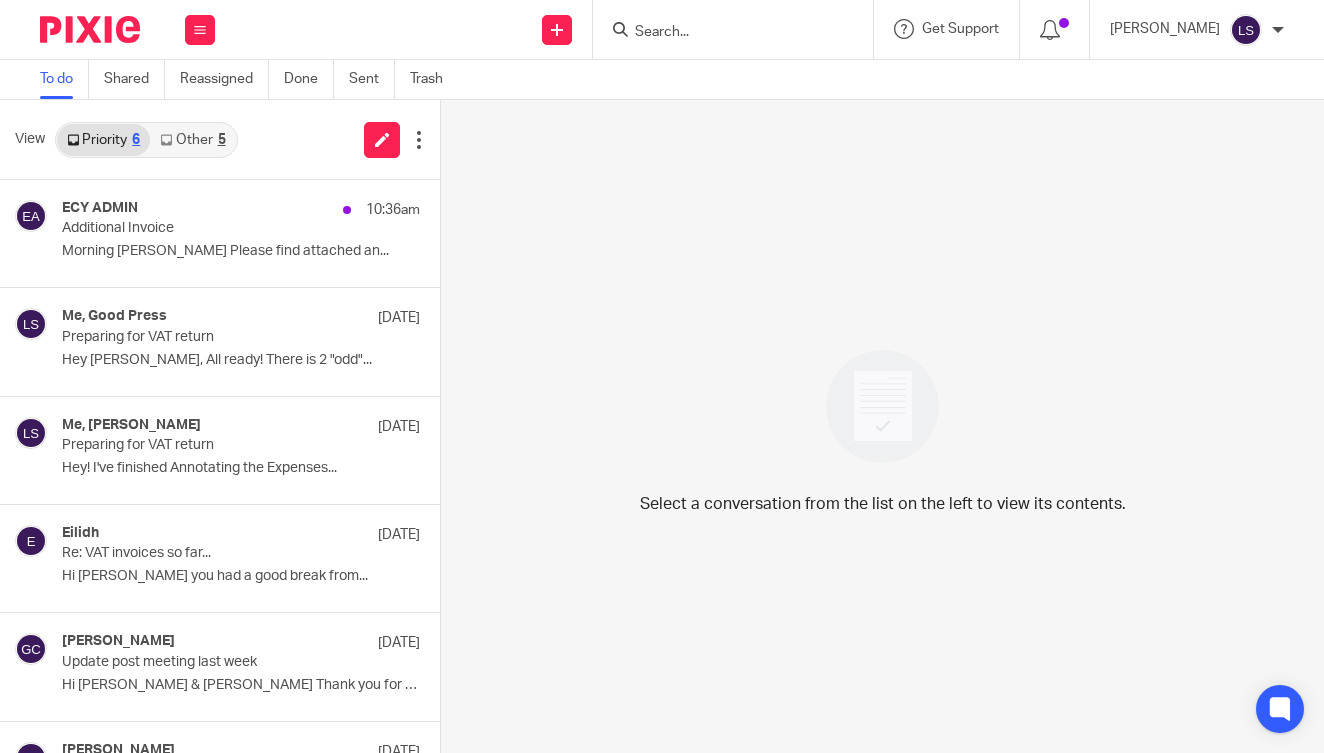 scroll, scrollTop: 0, scrollLeft: 0, axis: both 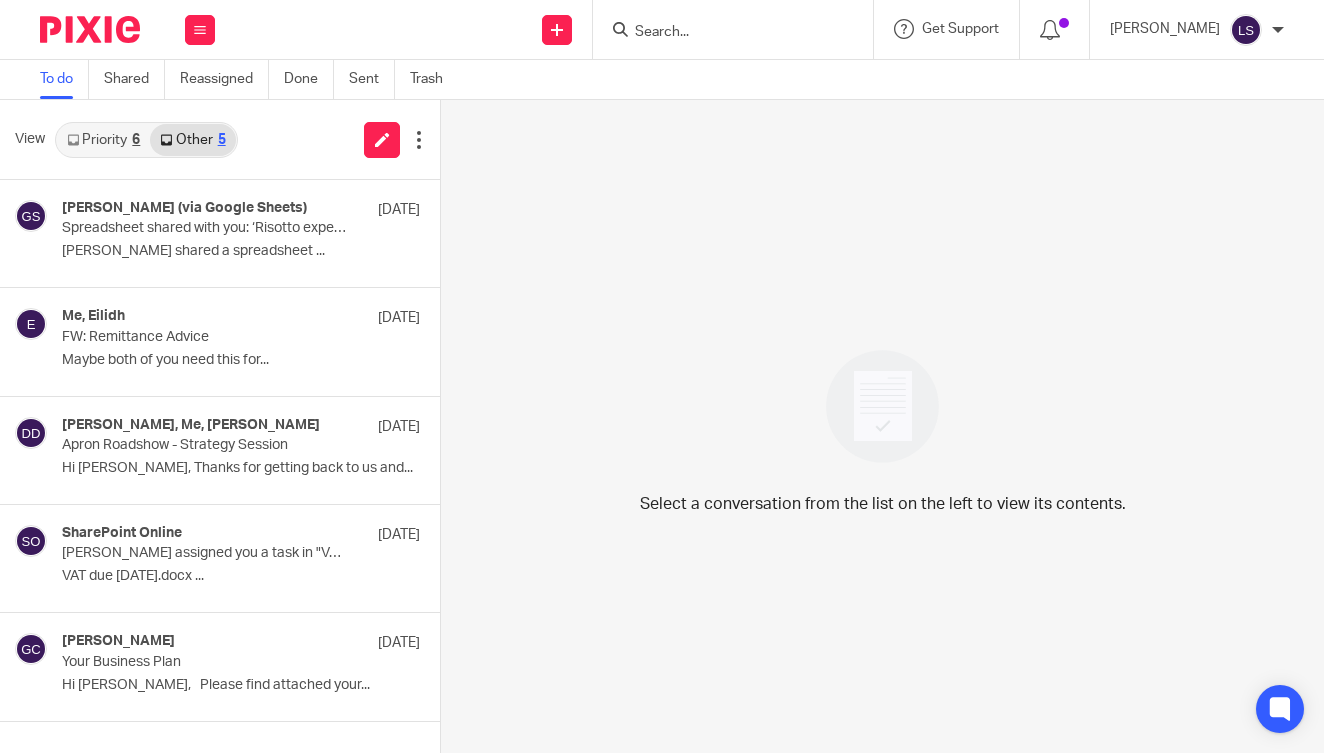 click on "View
Priority
6
Other
5" at bounding box center [220, 140] 